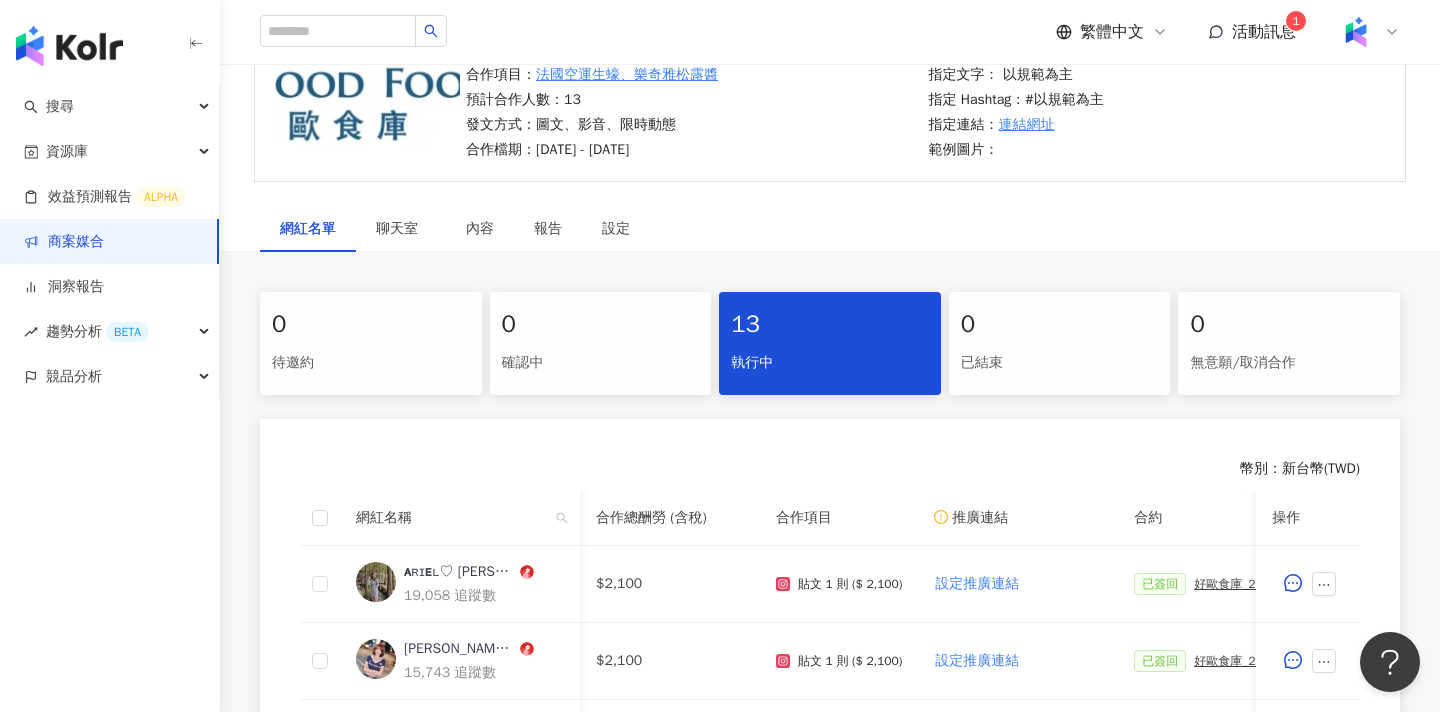 scroll, scrollTop: 0, scrollLeft: 0, axis: both 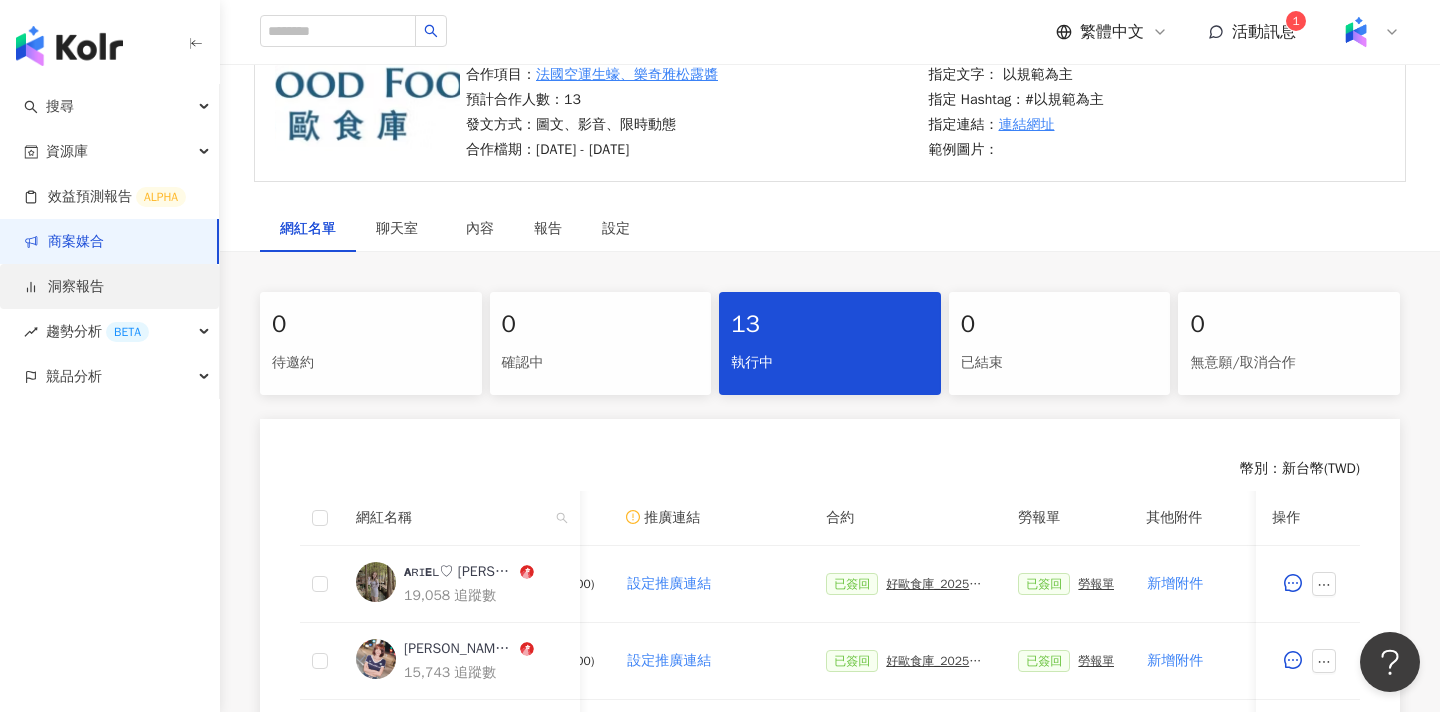 click on "洞察報告" at bounding box center (64, 287) 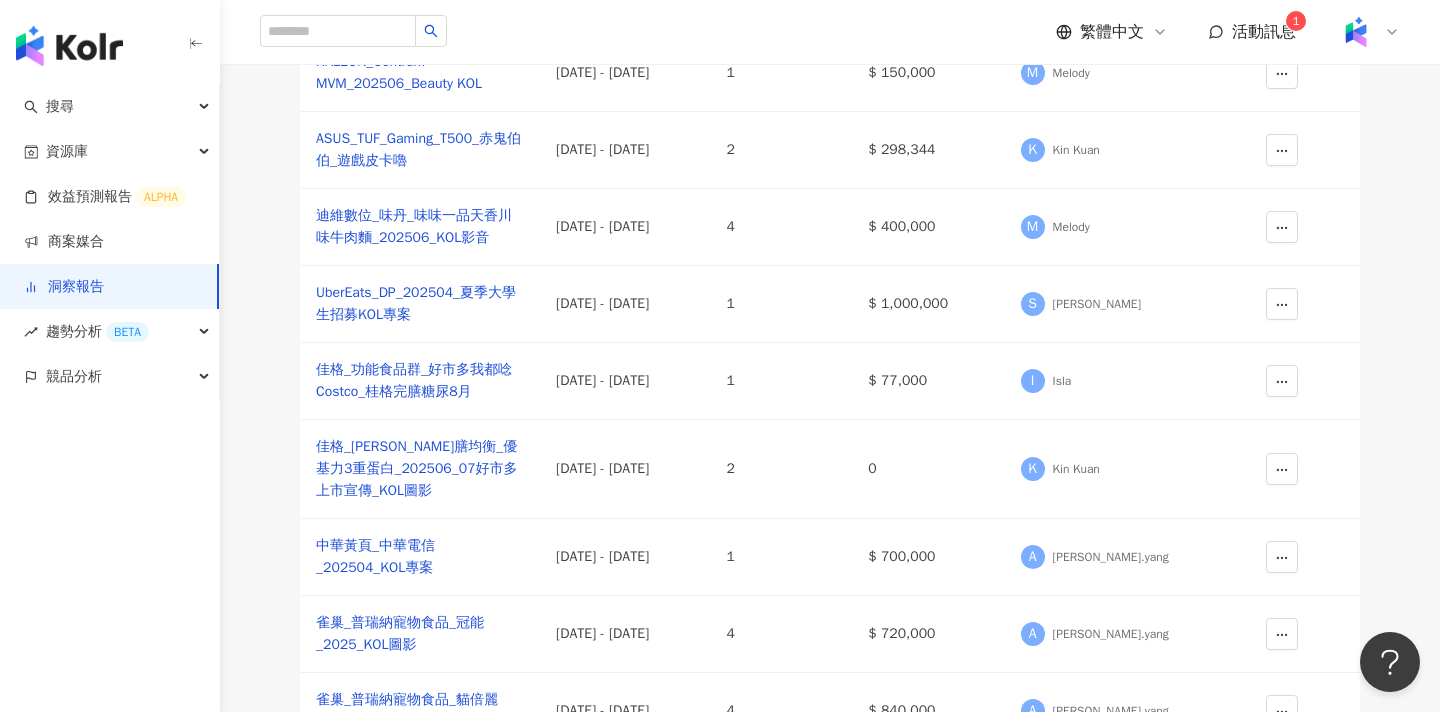 scroll, scrollTop: 0, scrollLeft: 0, axis: both 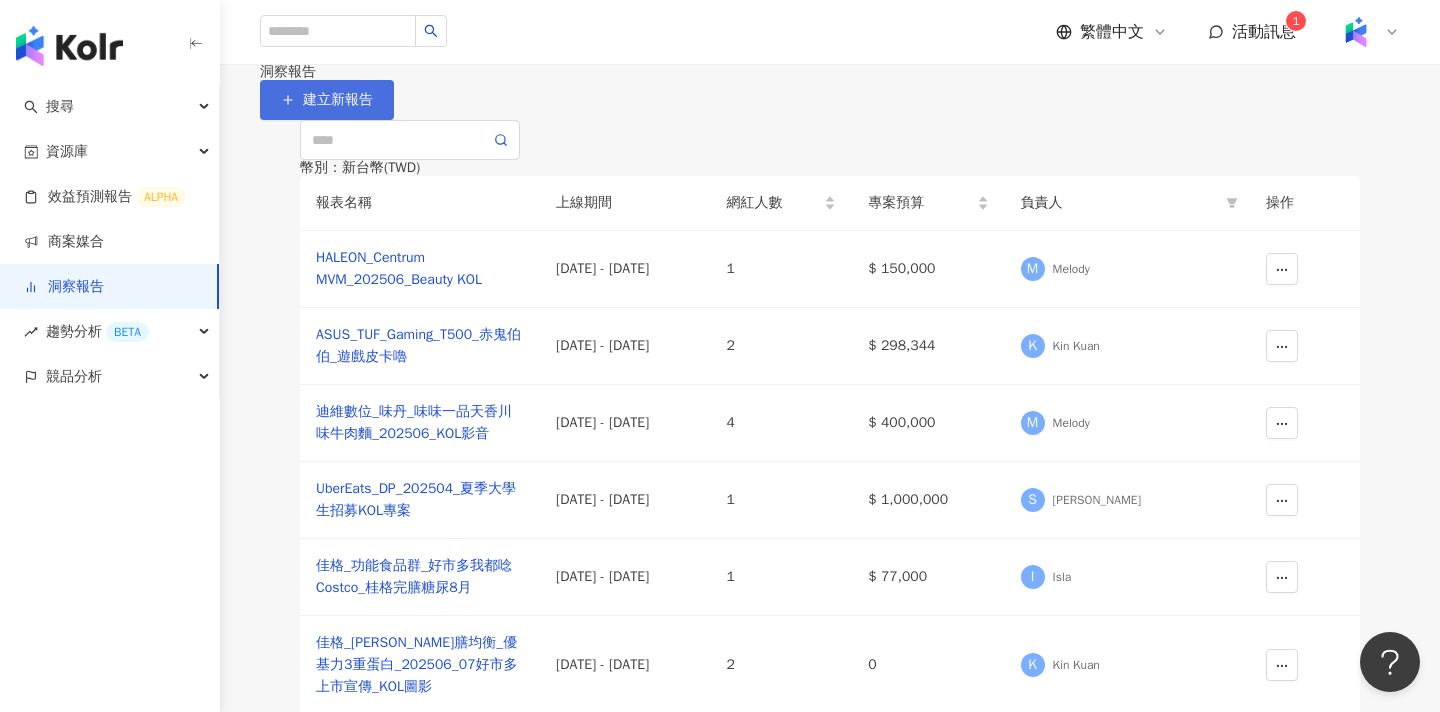 click on "建立新報告" at bounding box center (327, 100) 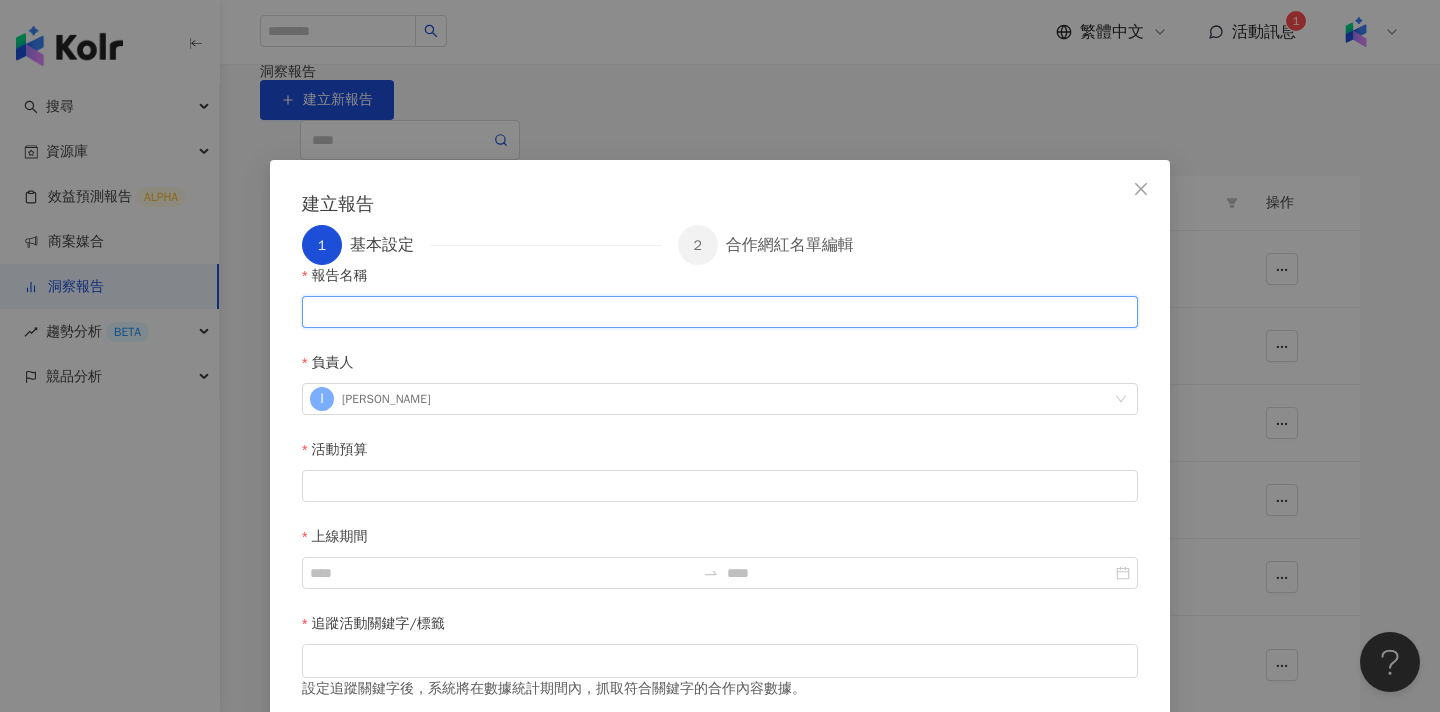 click on "報告名稱" at bounding box center (720, 312) 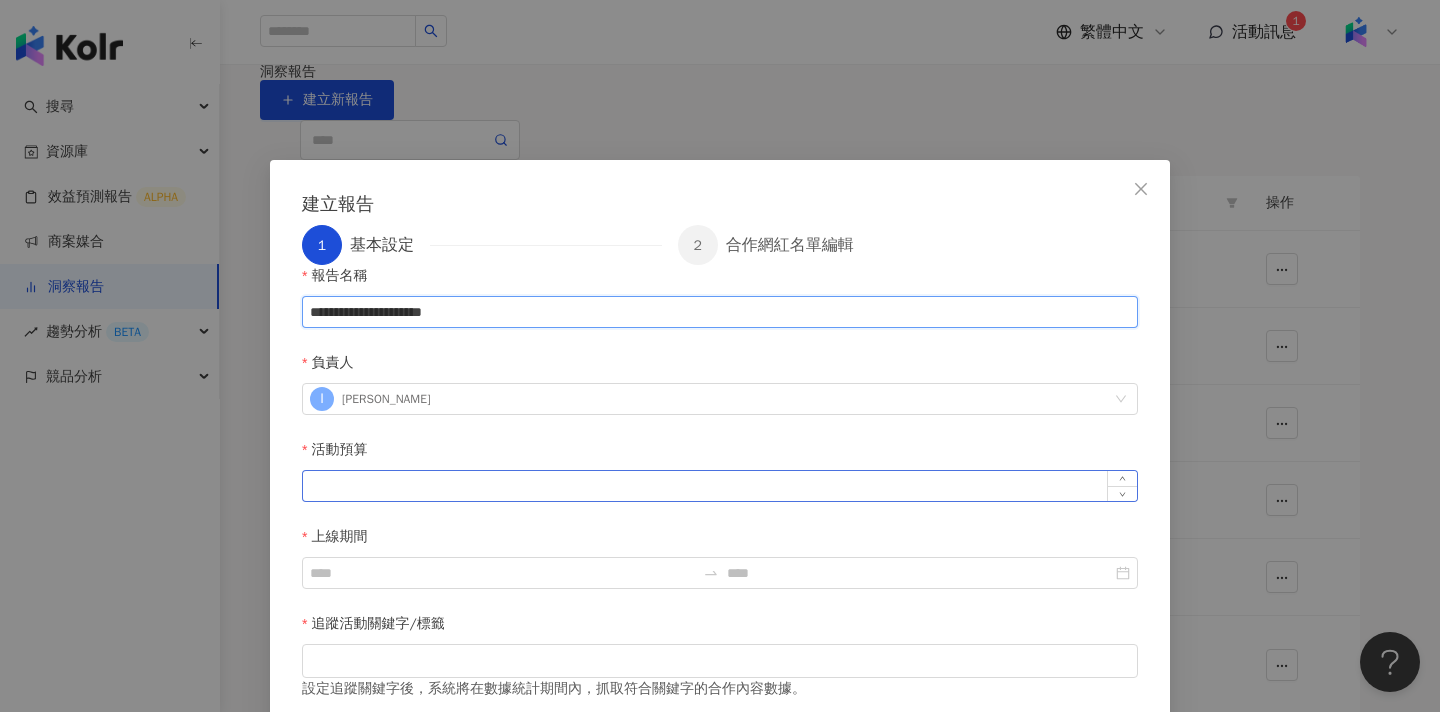 type on "**********" 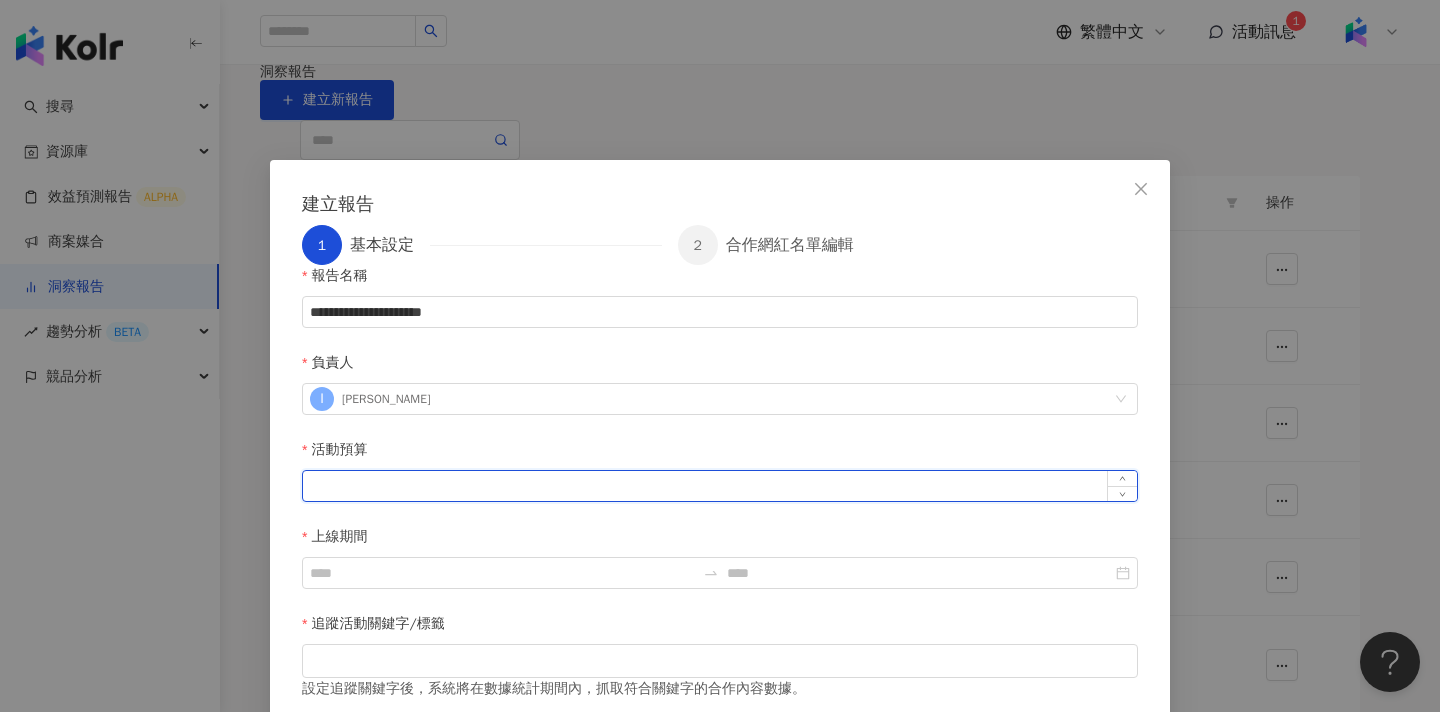 click on "活動預算" at bounding box center (720, 486) 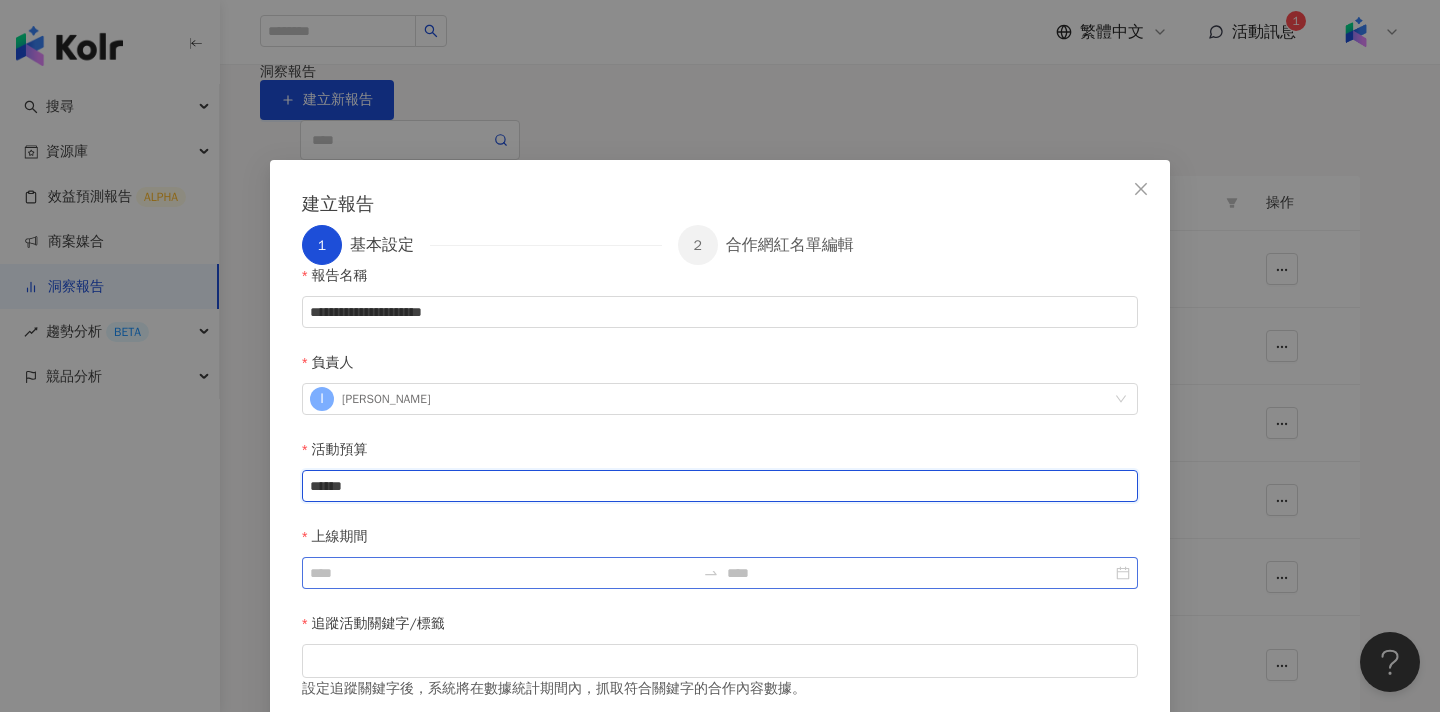 type on "******" 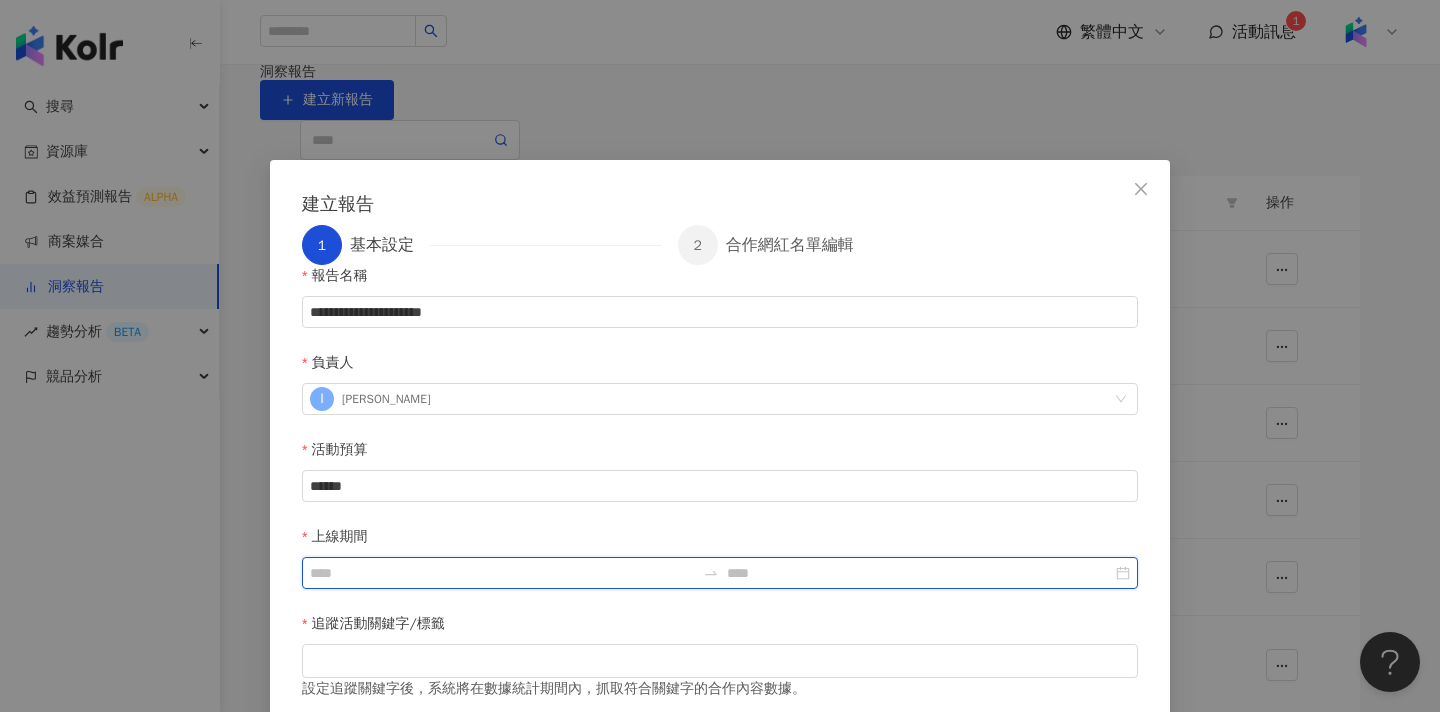 click on "上線期間" at bounding box center [502, 573] 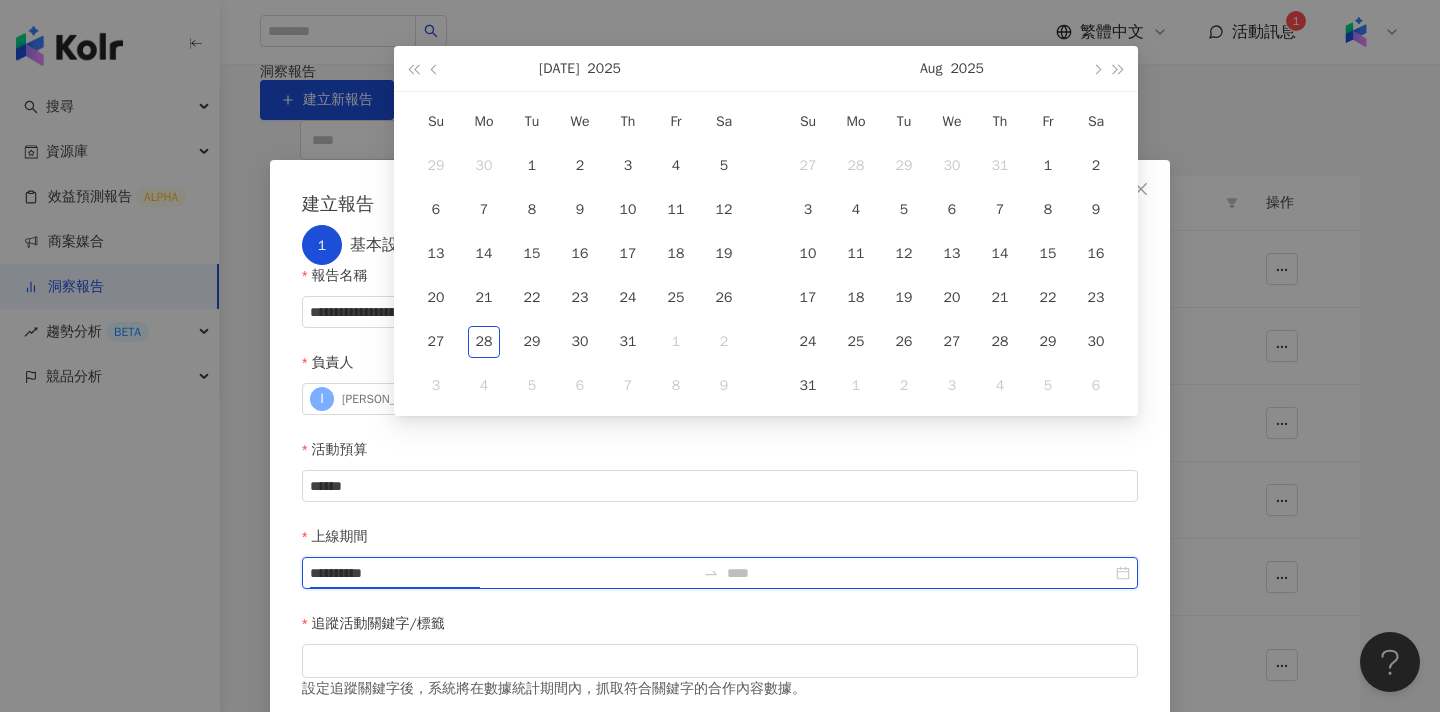 type on "**********" 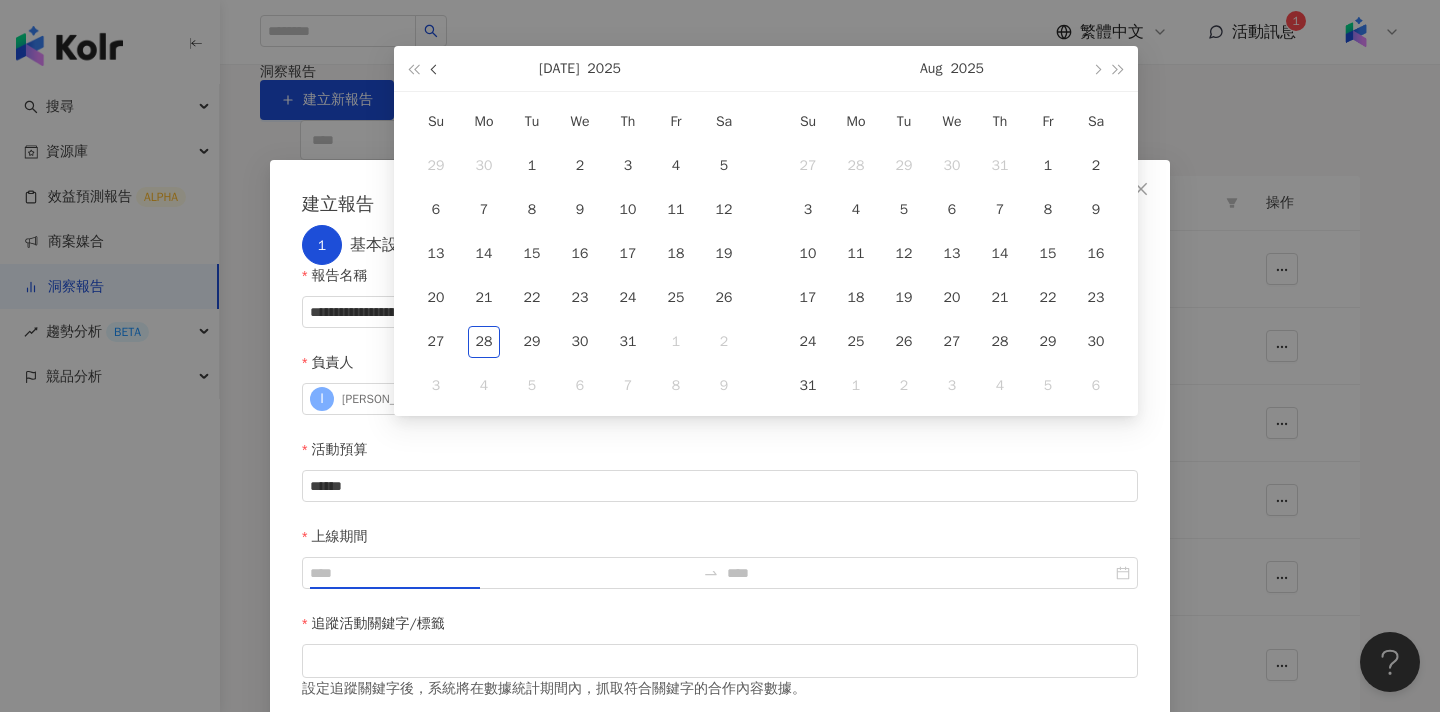 click at bounding box center (436, 69) 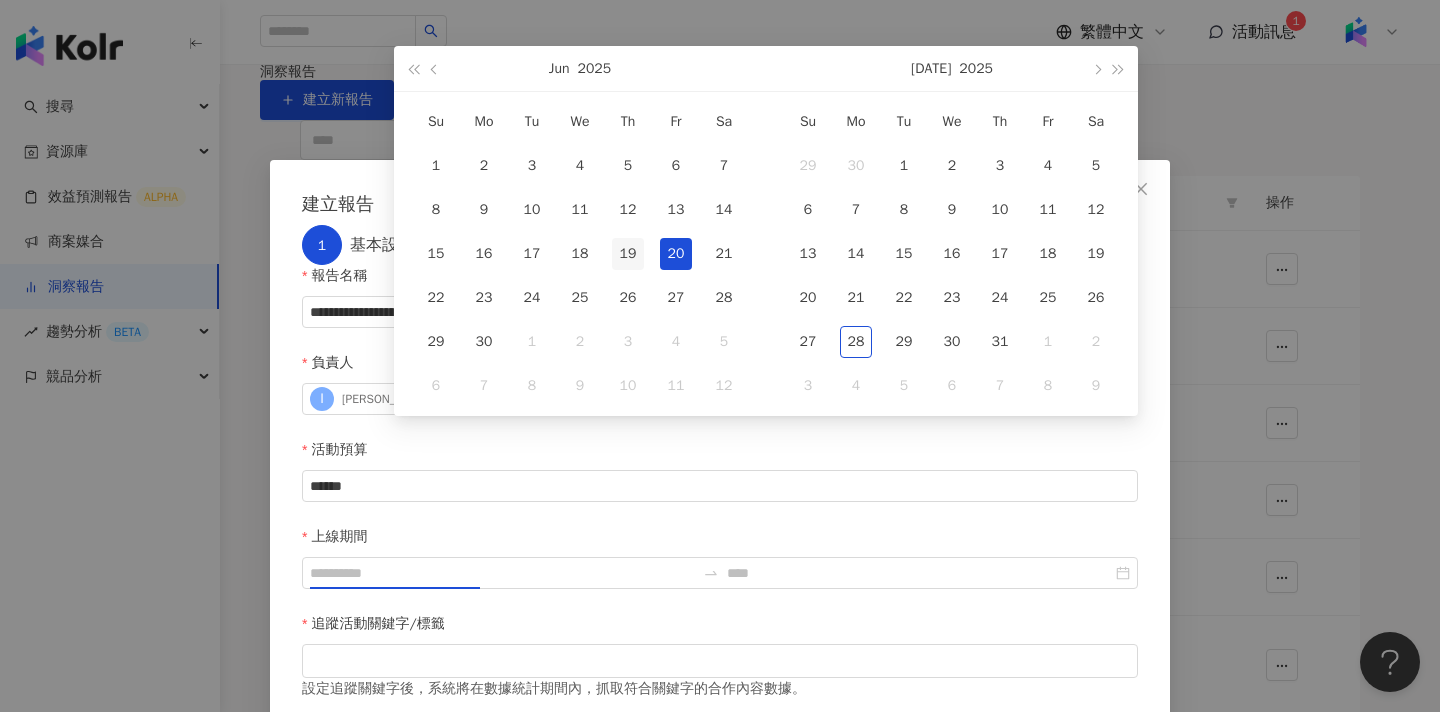 type on "**********" 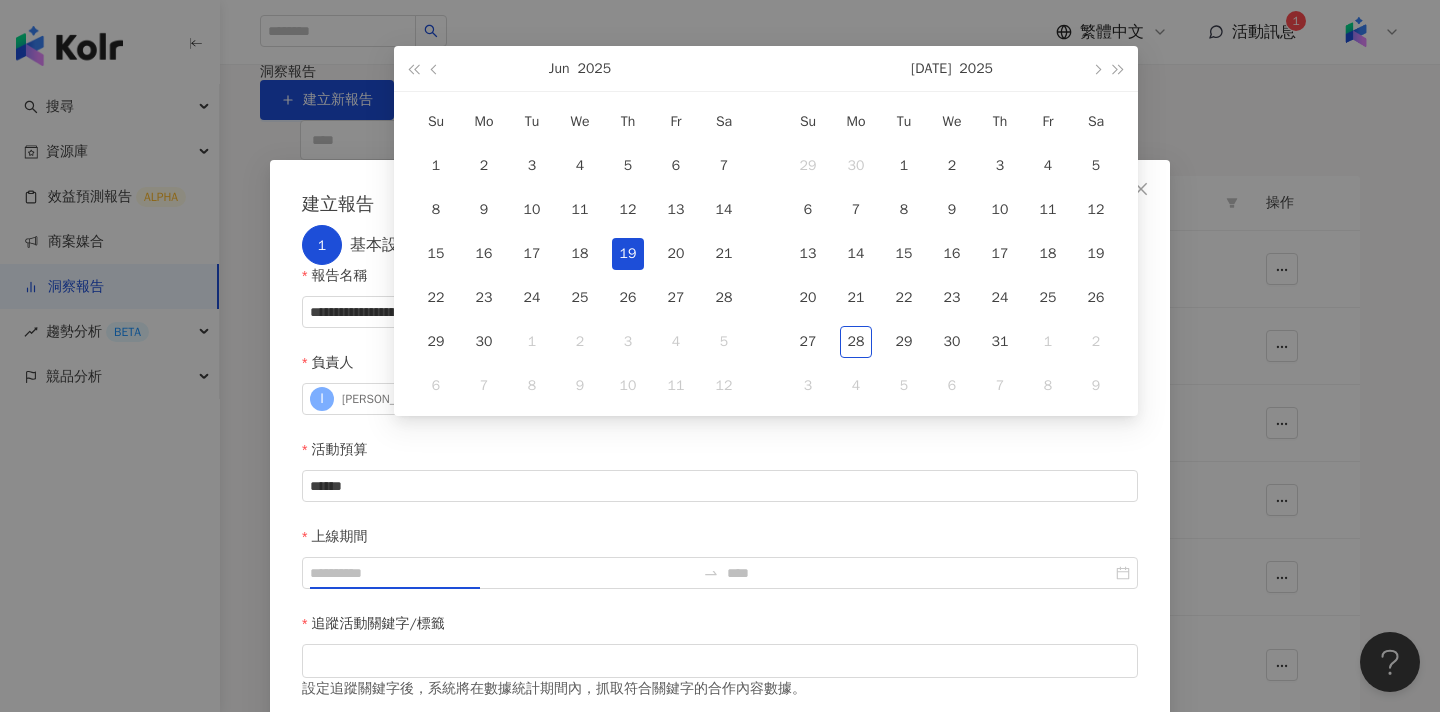 click on "19" at bounding box center (628, 254) 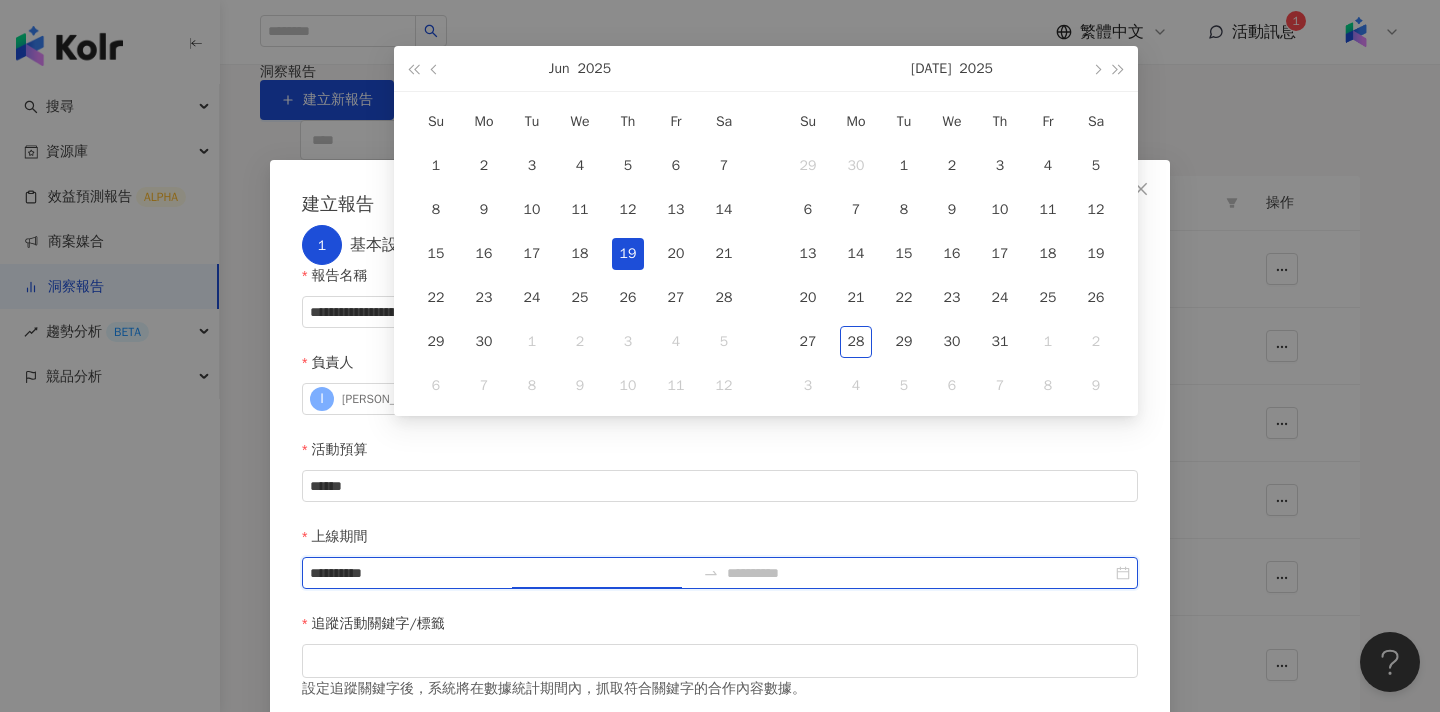 type on "**********" 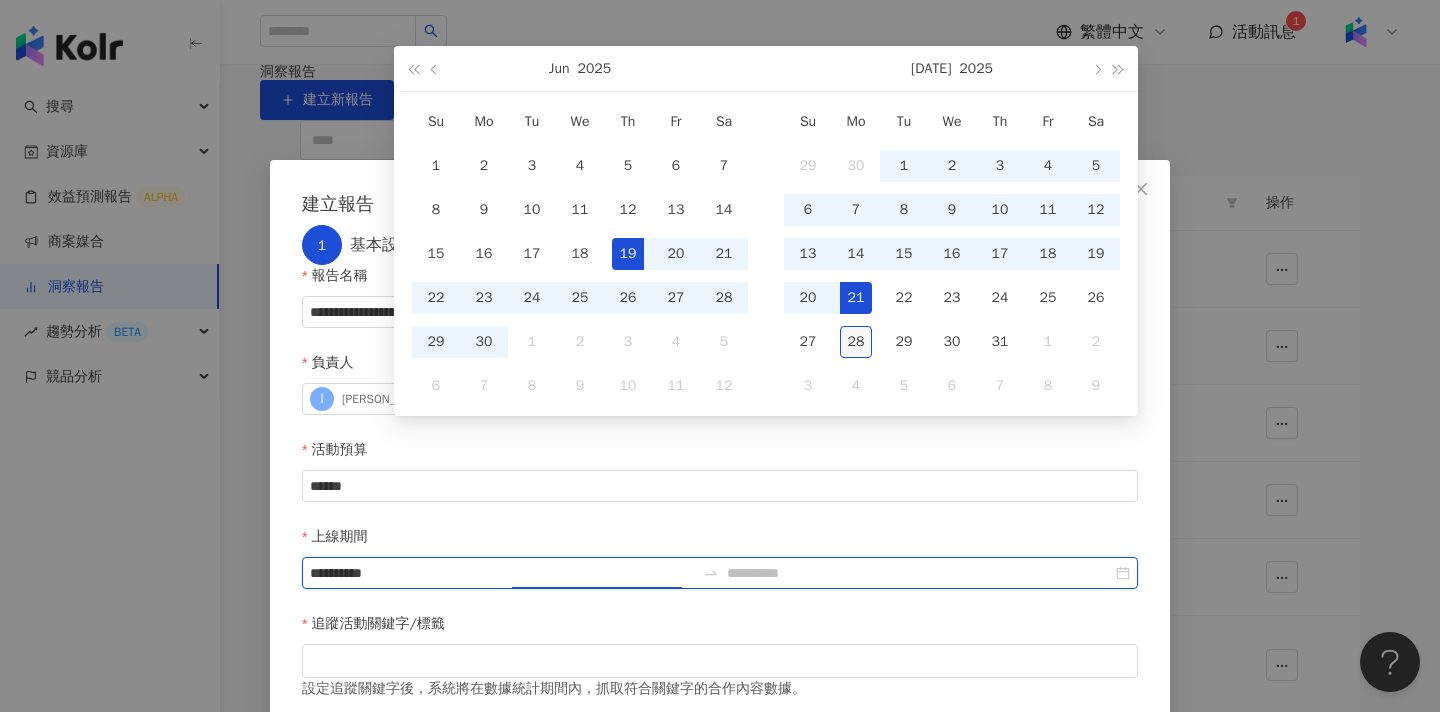 type on "**********" 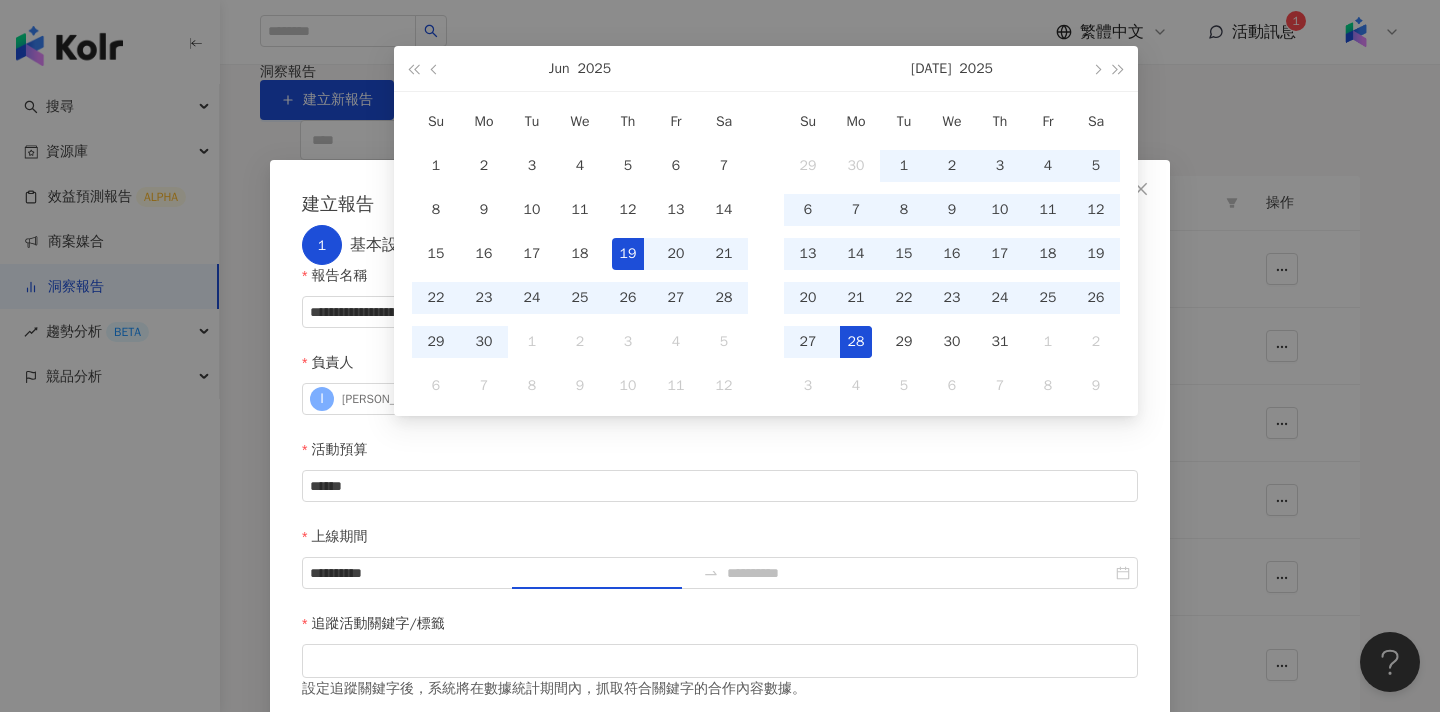 click on "28" at bounding box center [856, 342] 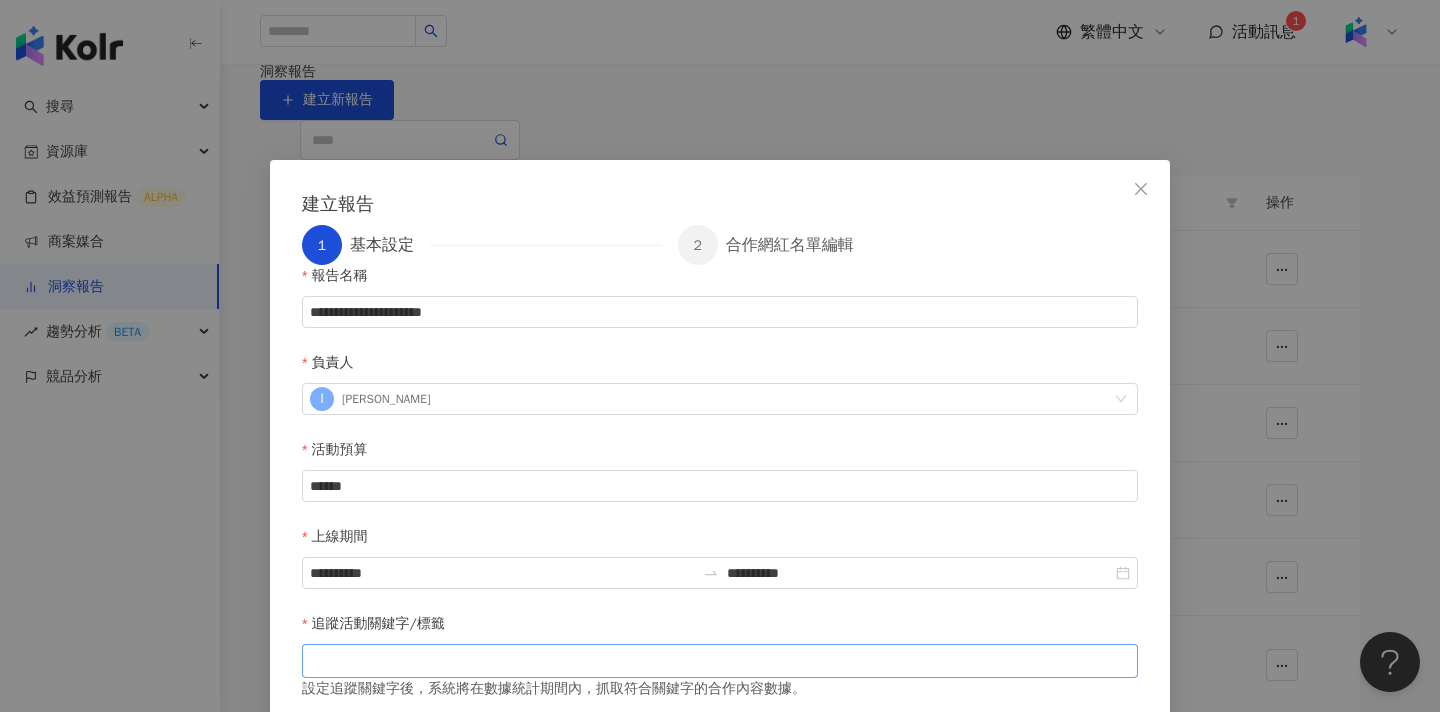 click at bounding box center (720, 661) 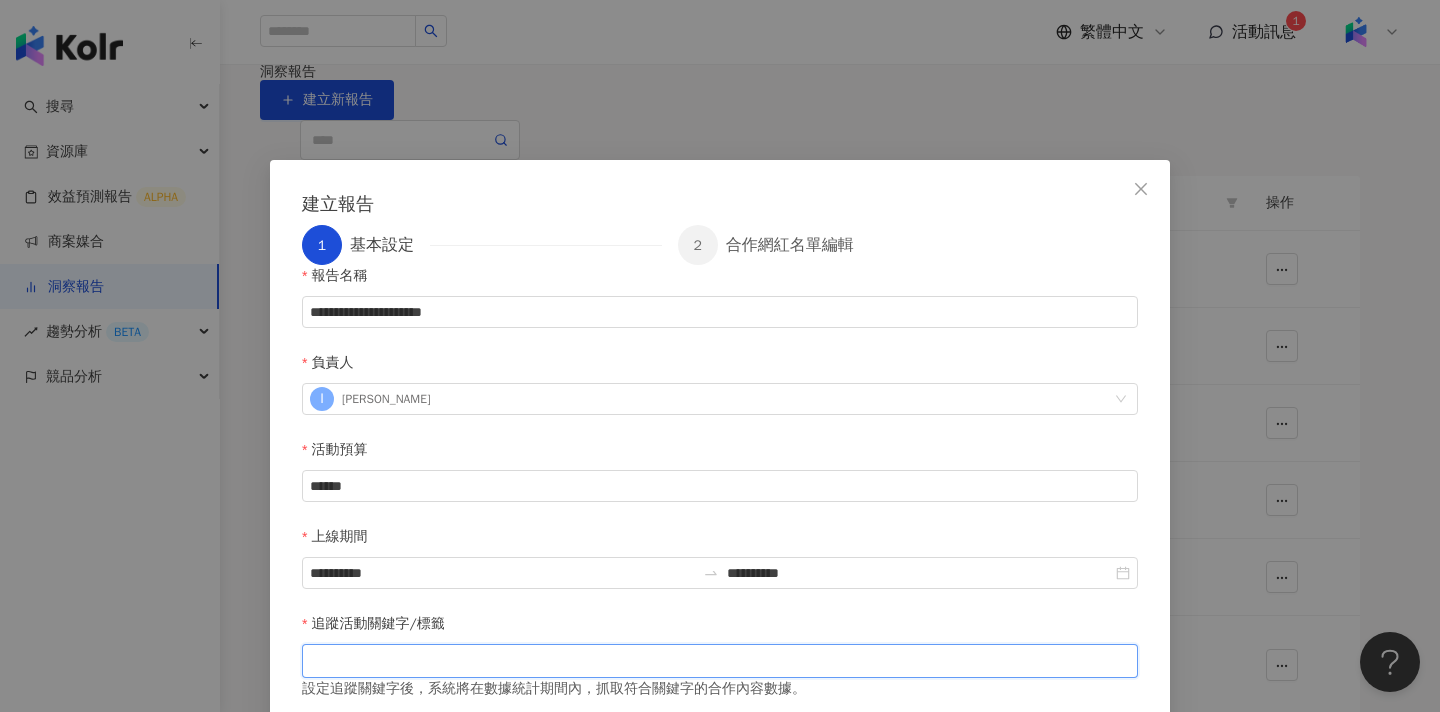 type on "*" 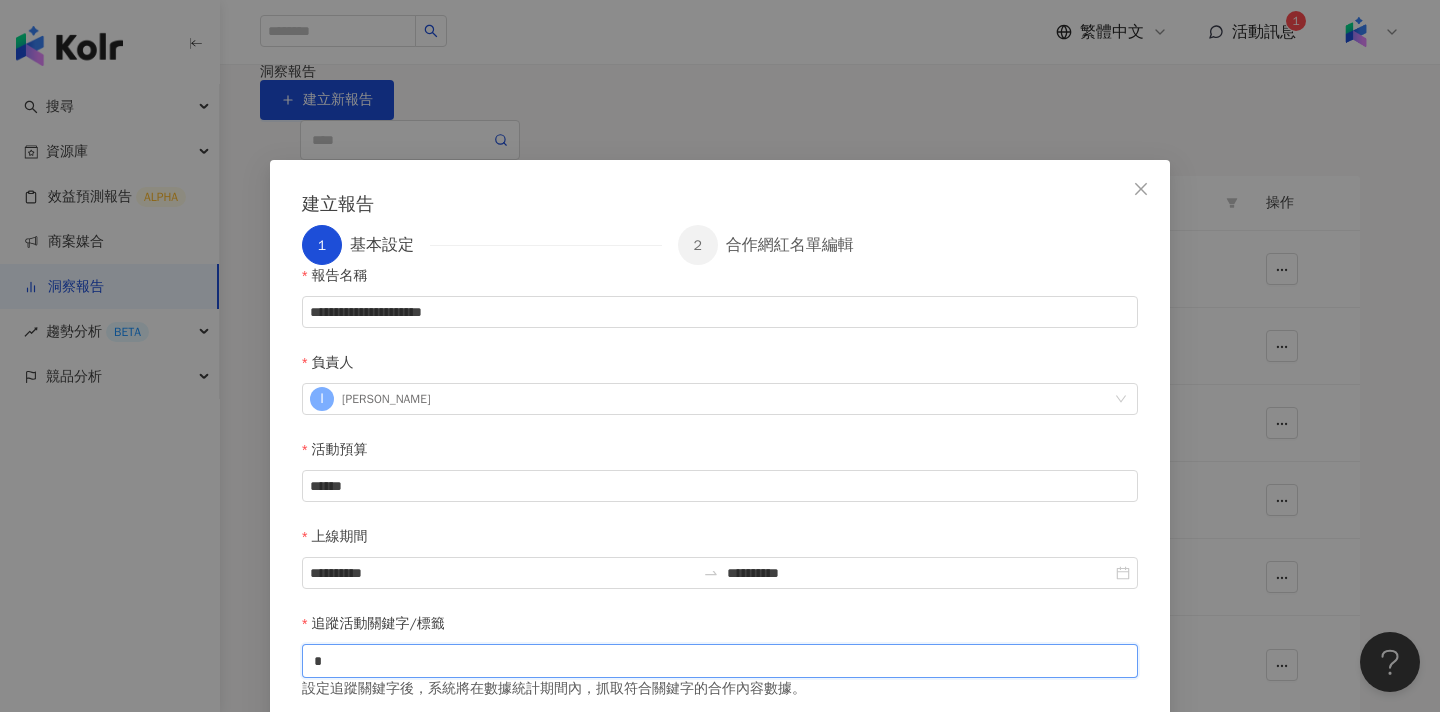 type on "*" 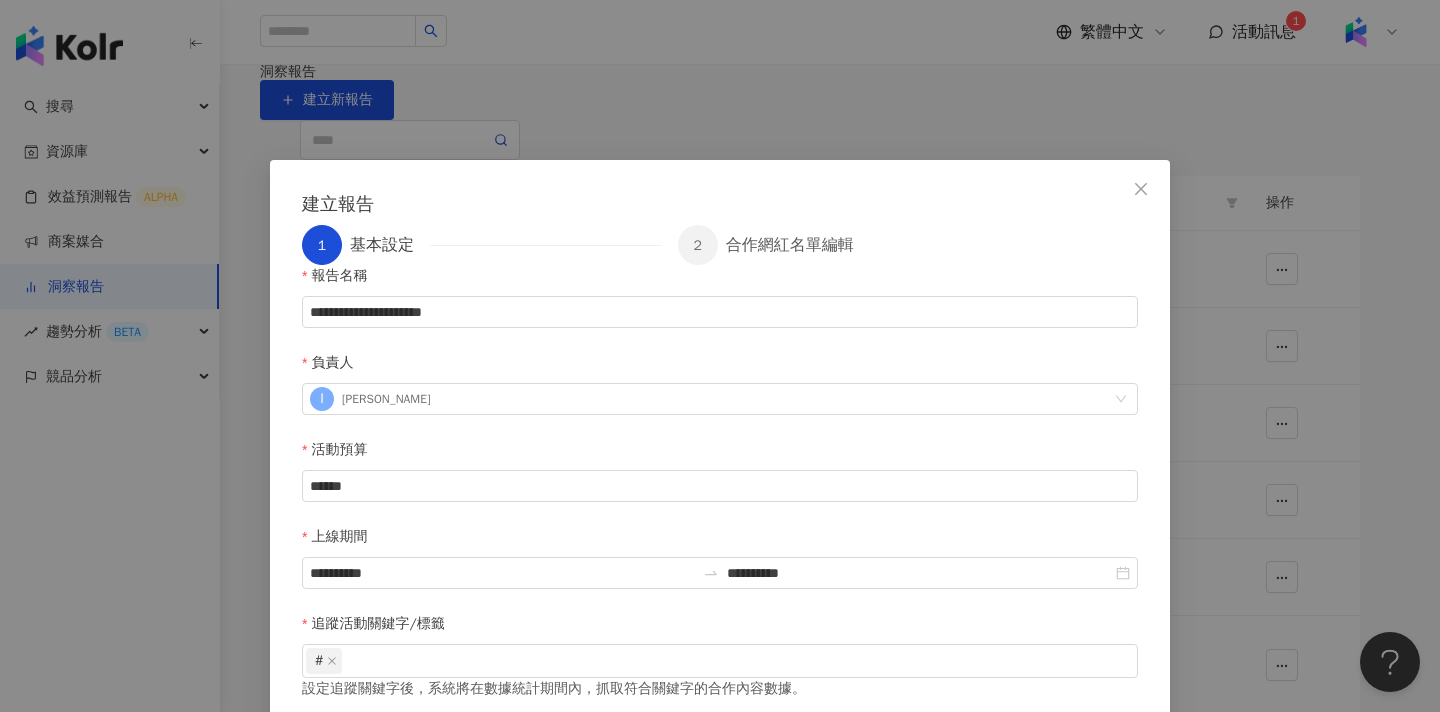 click on "設定追蹤關鍵字後，系統將在數據統計期間內，抓取符合關鍵字的合作內容數據。" at bounding box center [720, 689] 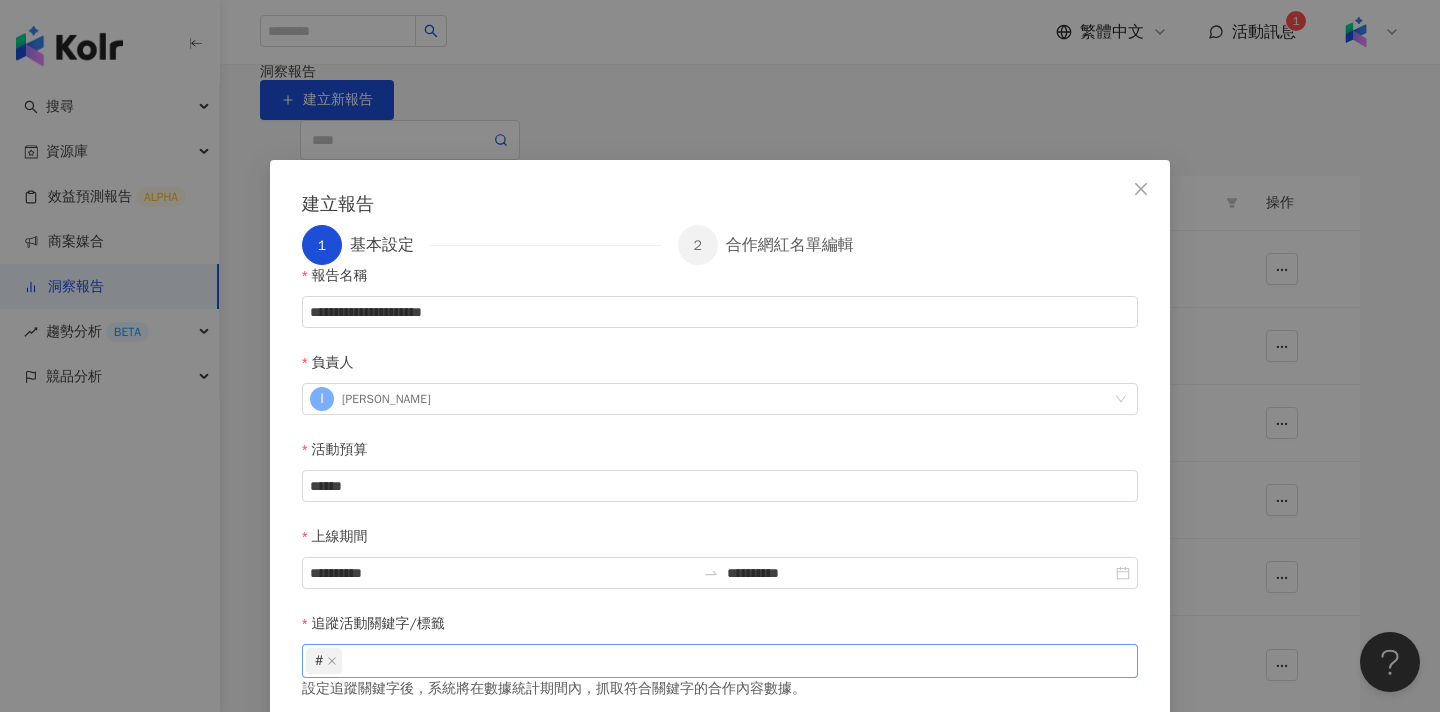 click on "#" at bounding box center [720, 661] 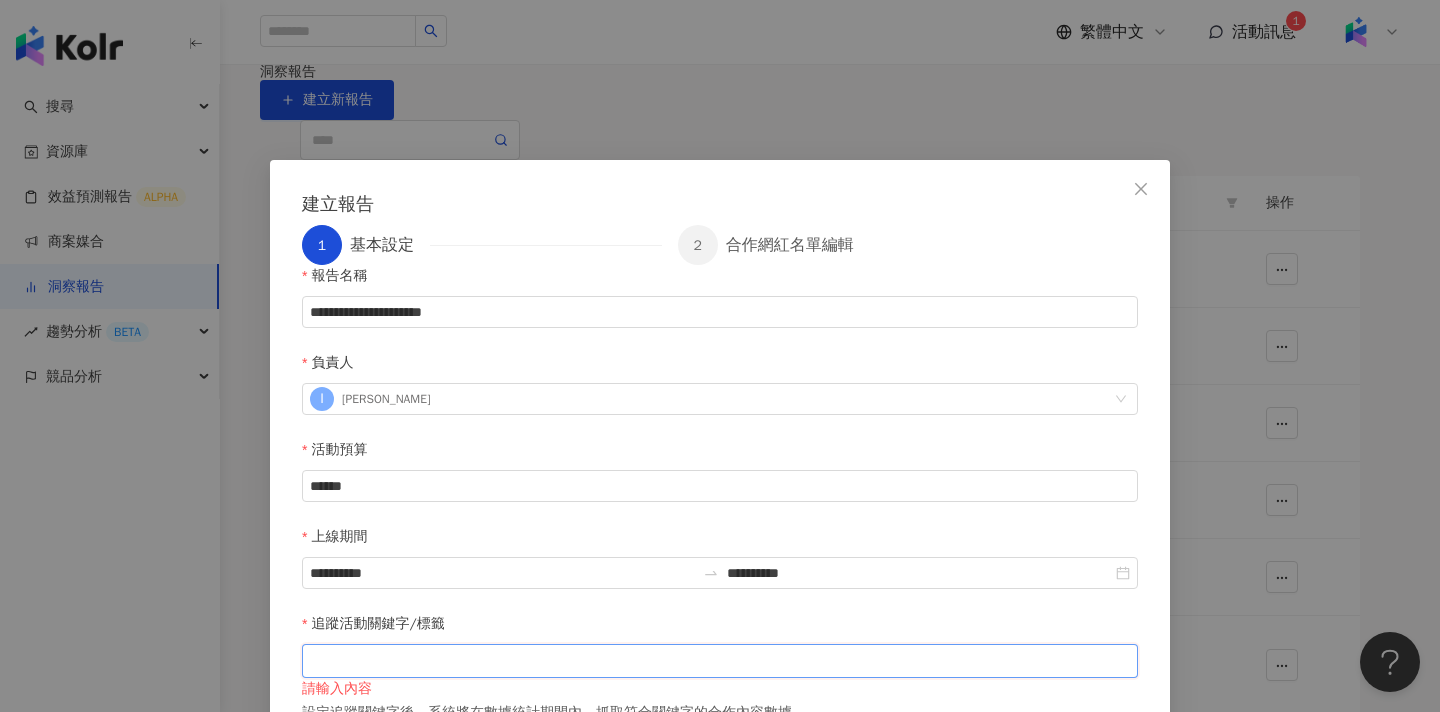 paste 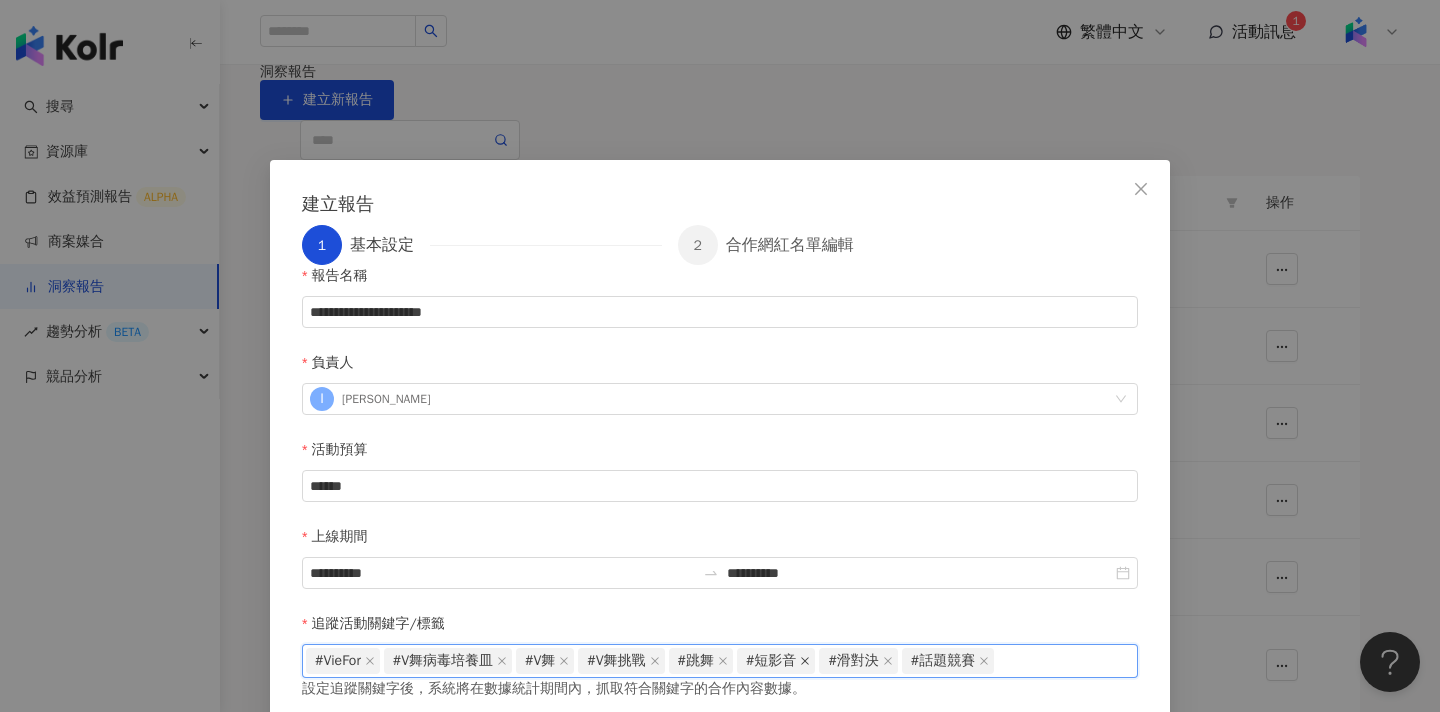 click 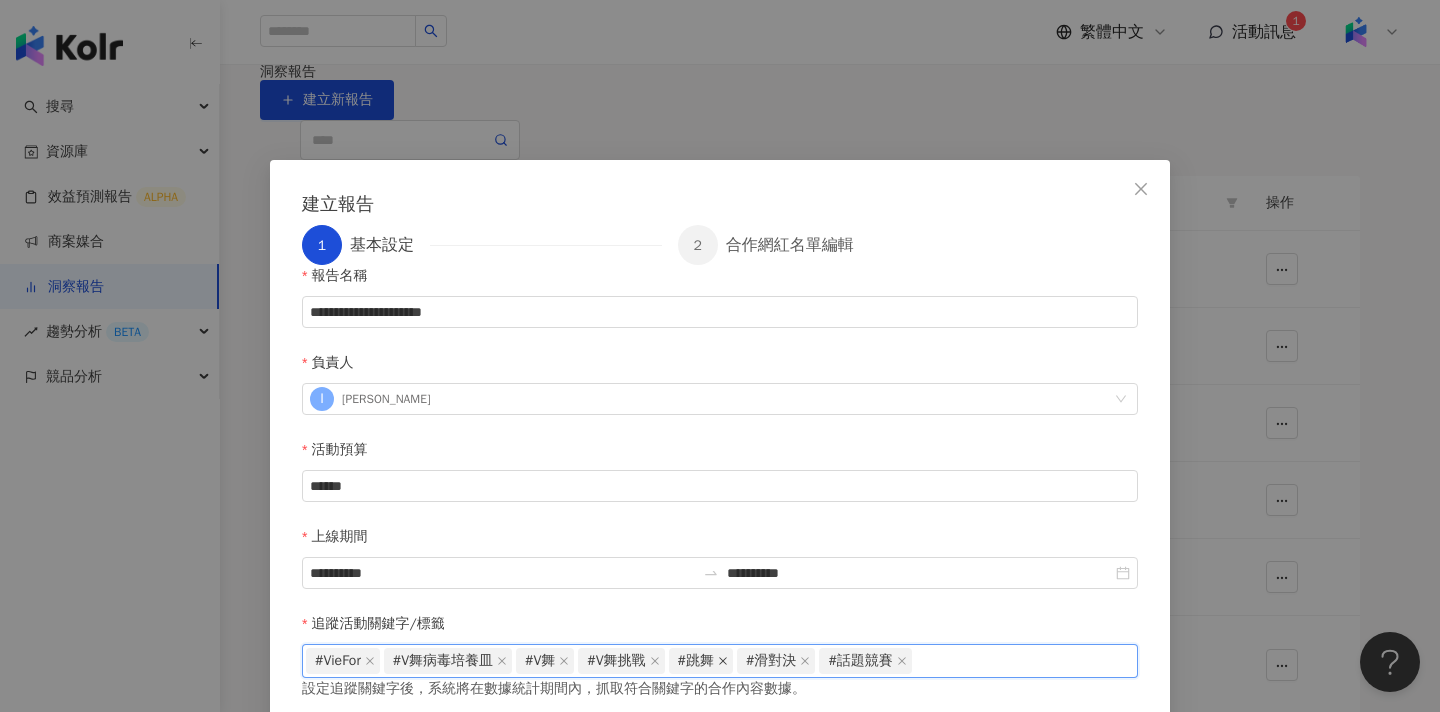 click 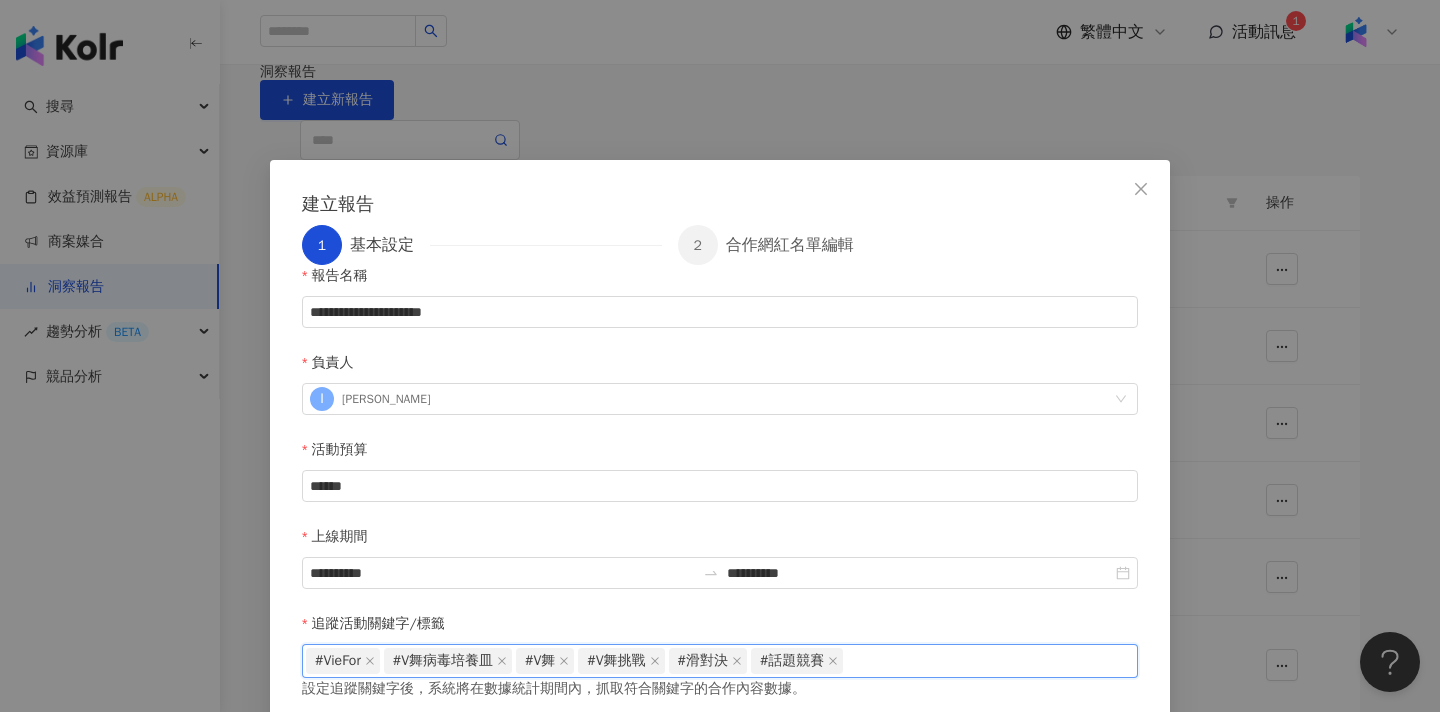 click on "下一步" at bounding box center (1101, 751) 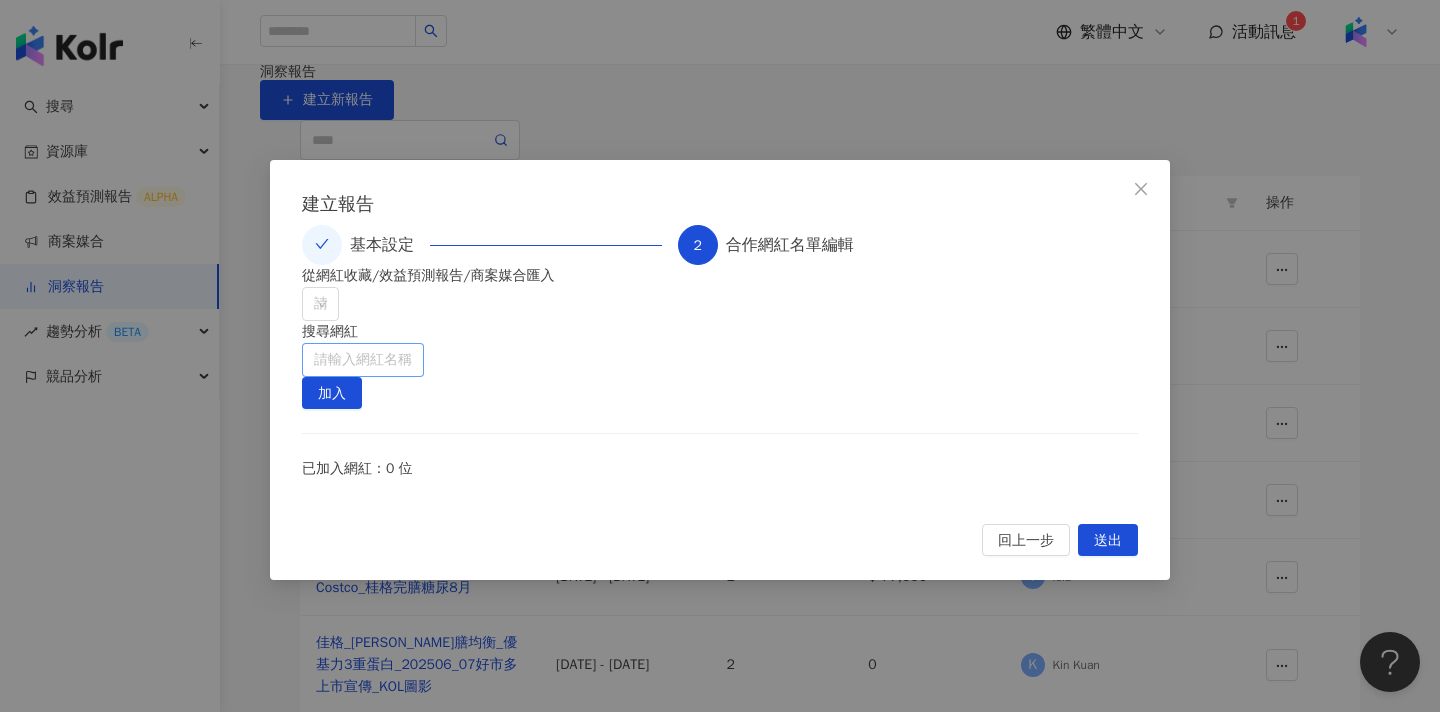click at bounding box center [363, 360] 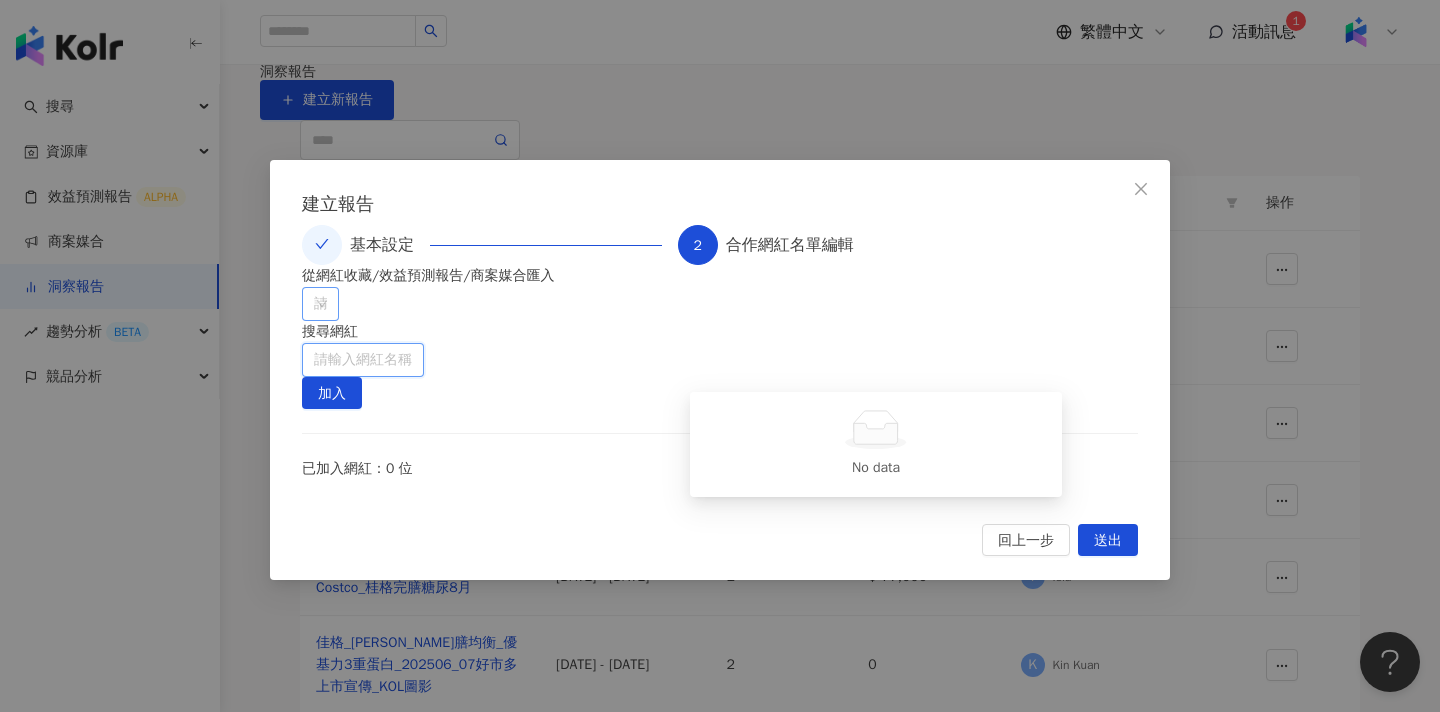 click at bounding box center (310, 304) 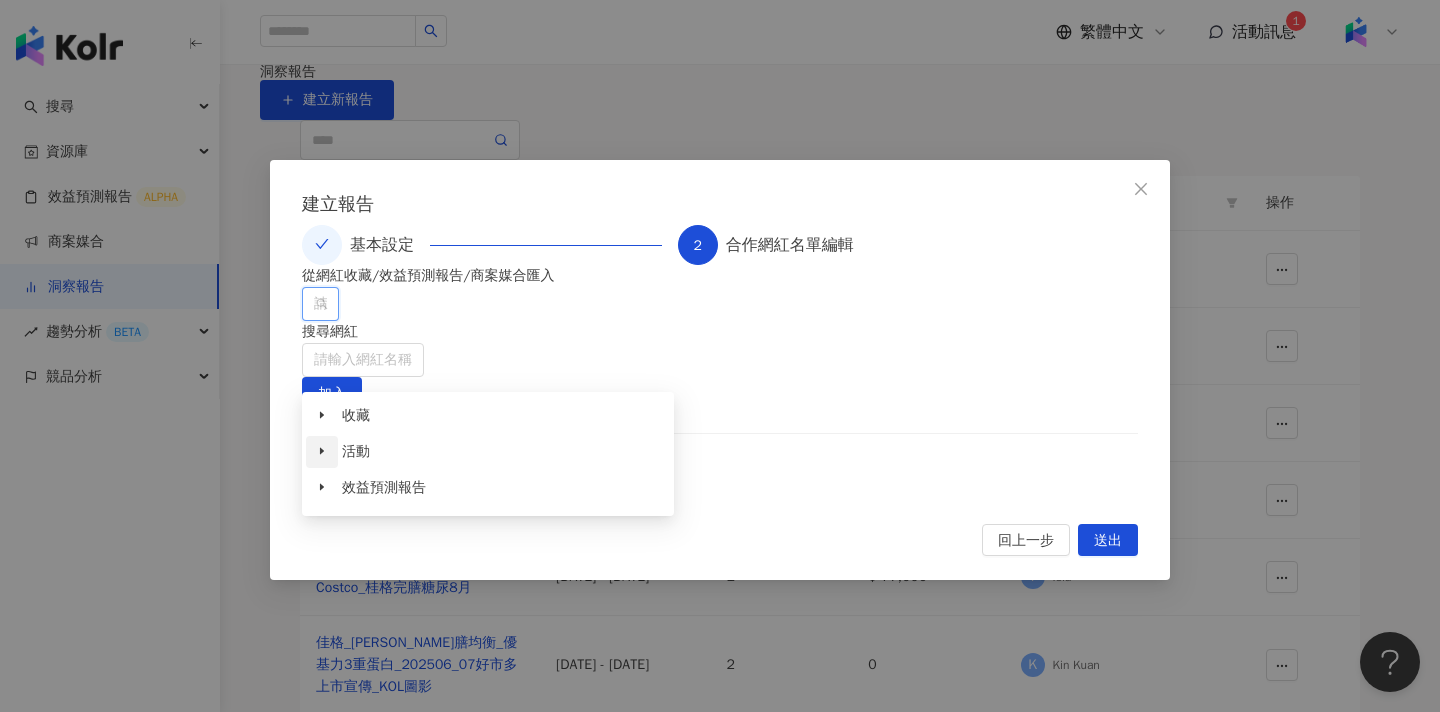 click 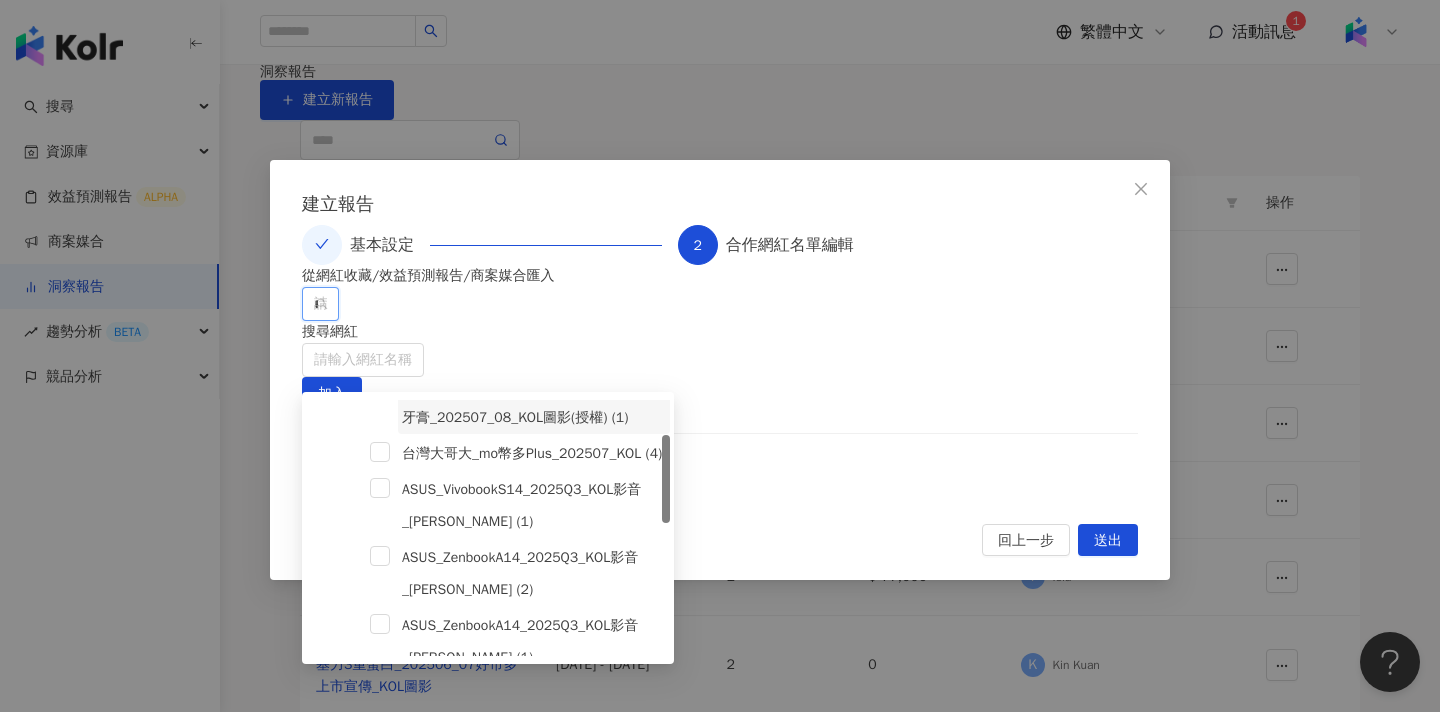 scroll, scrollTop: 0, scrollLeft: 0, axis: both 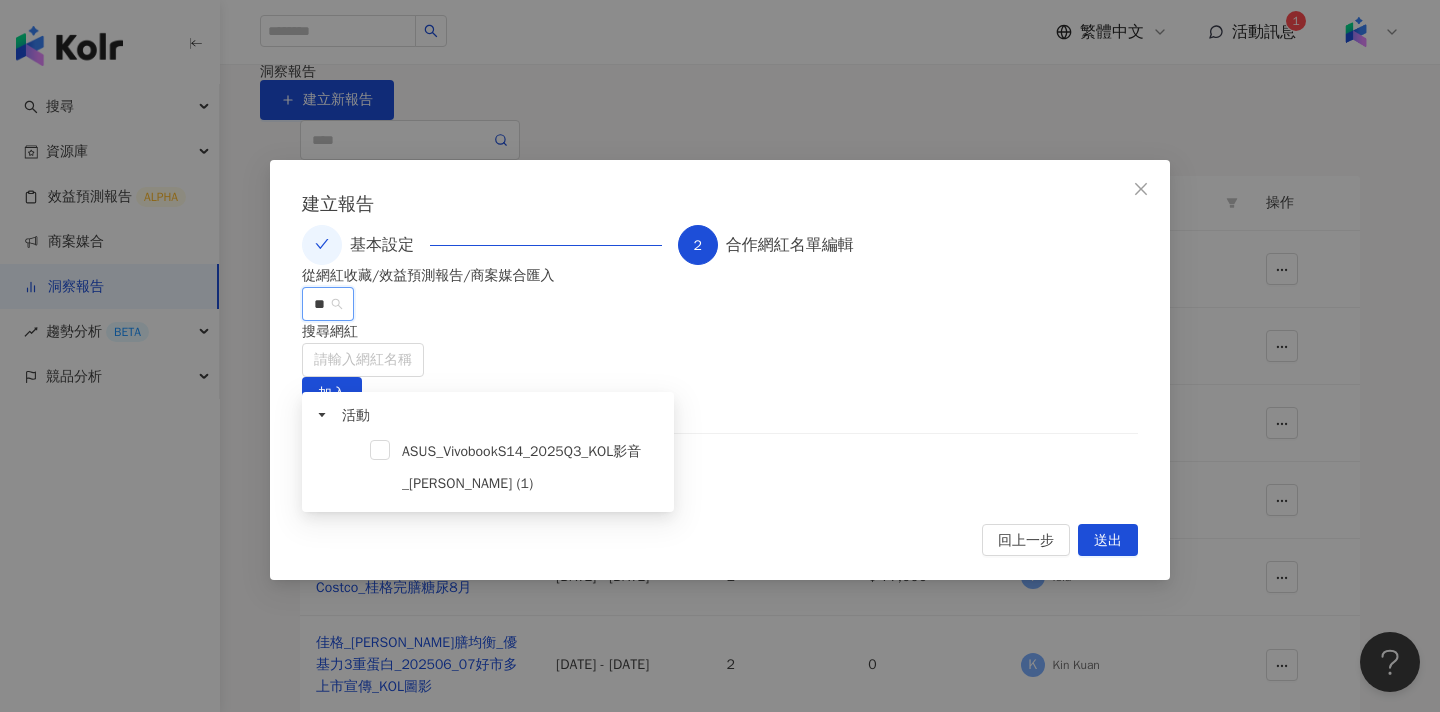 type on "***" 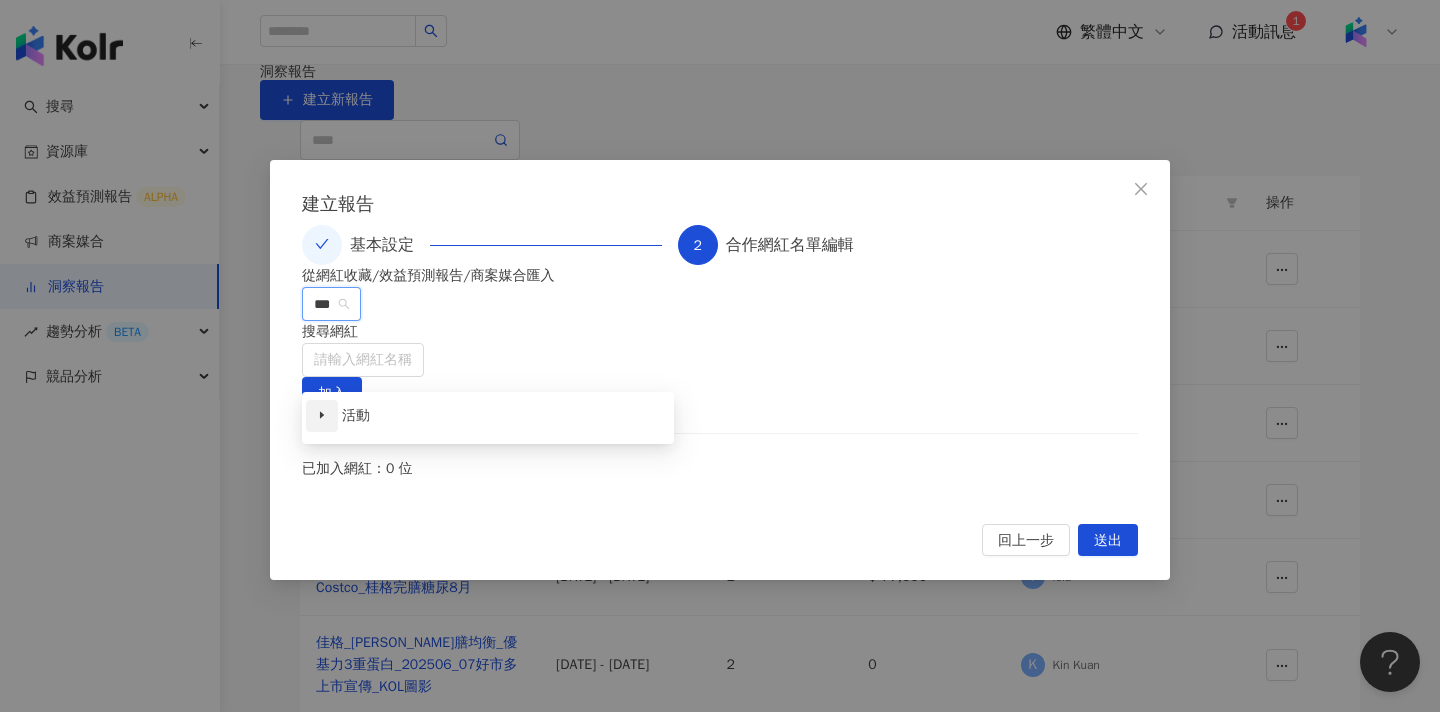 click 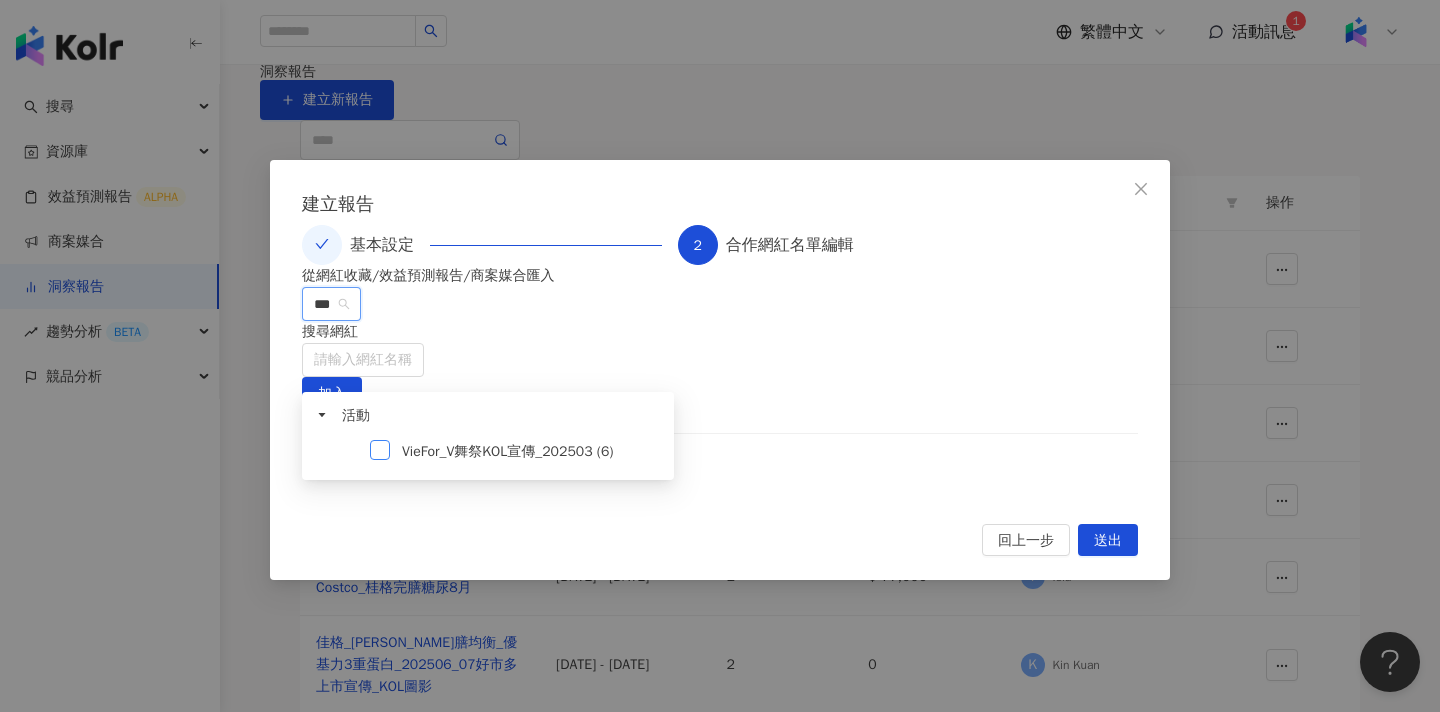 click at bounding box center (380, 450) 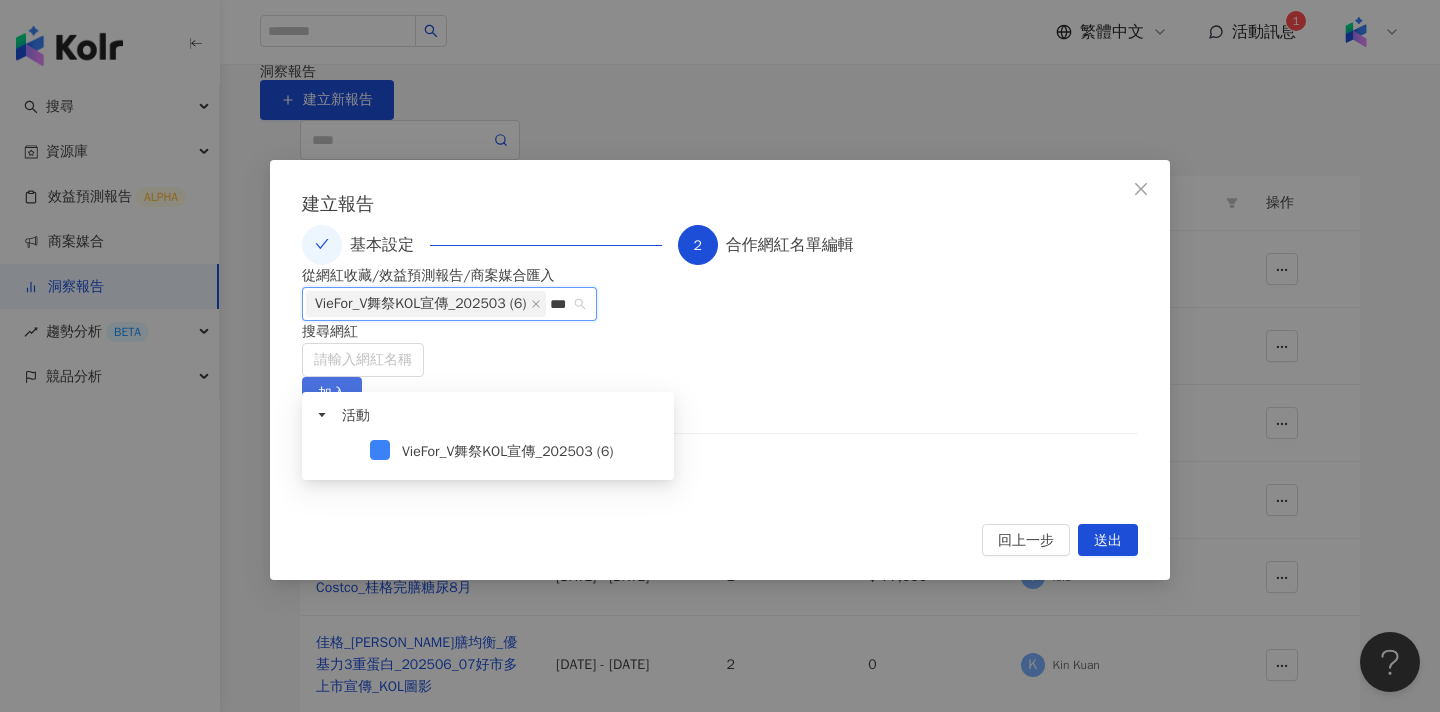 type 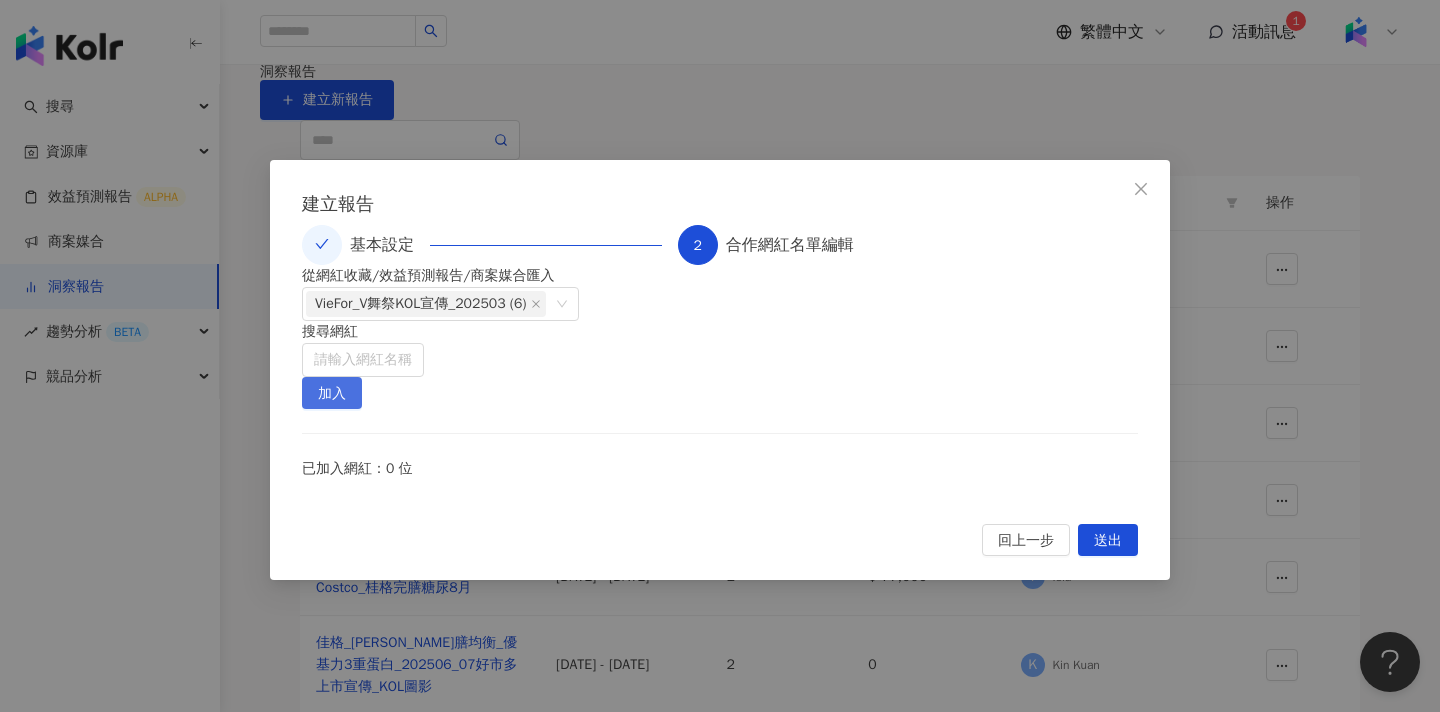 click on "加入" at bounding box center (332, 393) 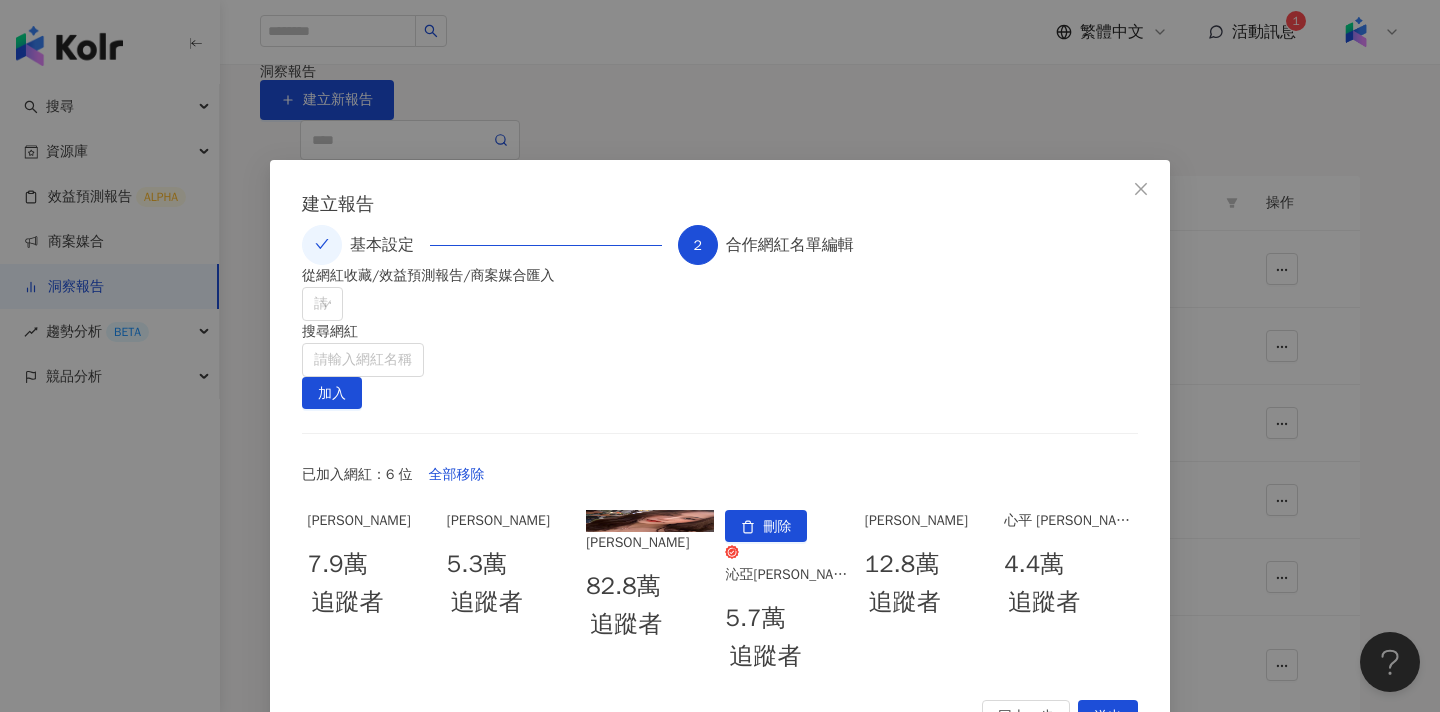 scroll, scrollTop: 65, scrollLeft: 0, axis: vertical 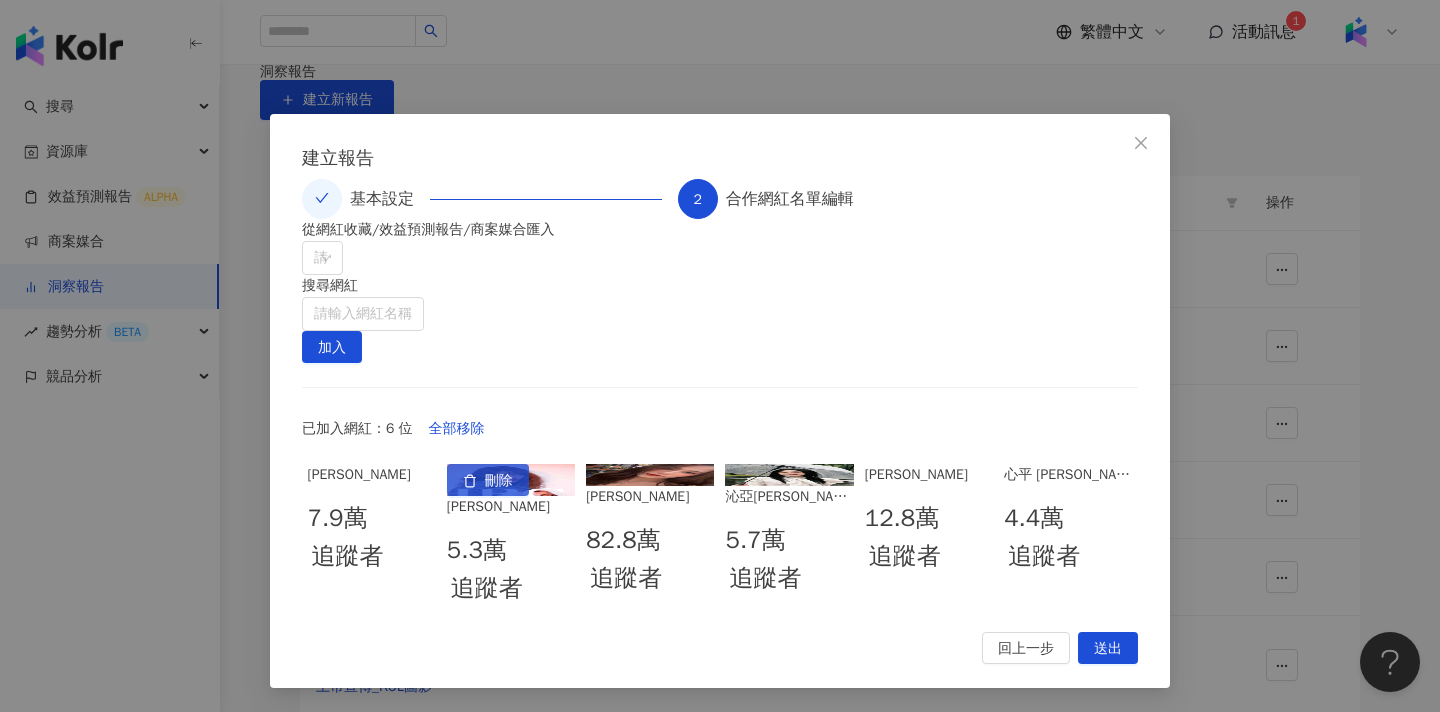 click on "刪除" at bounding box center [499, 481] 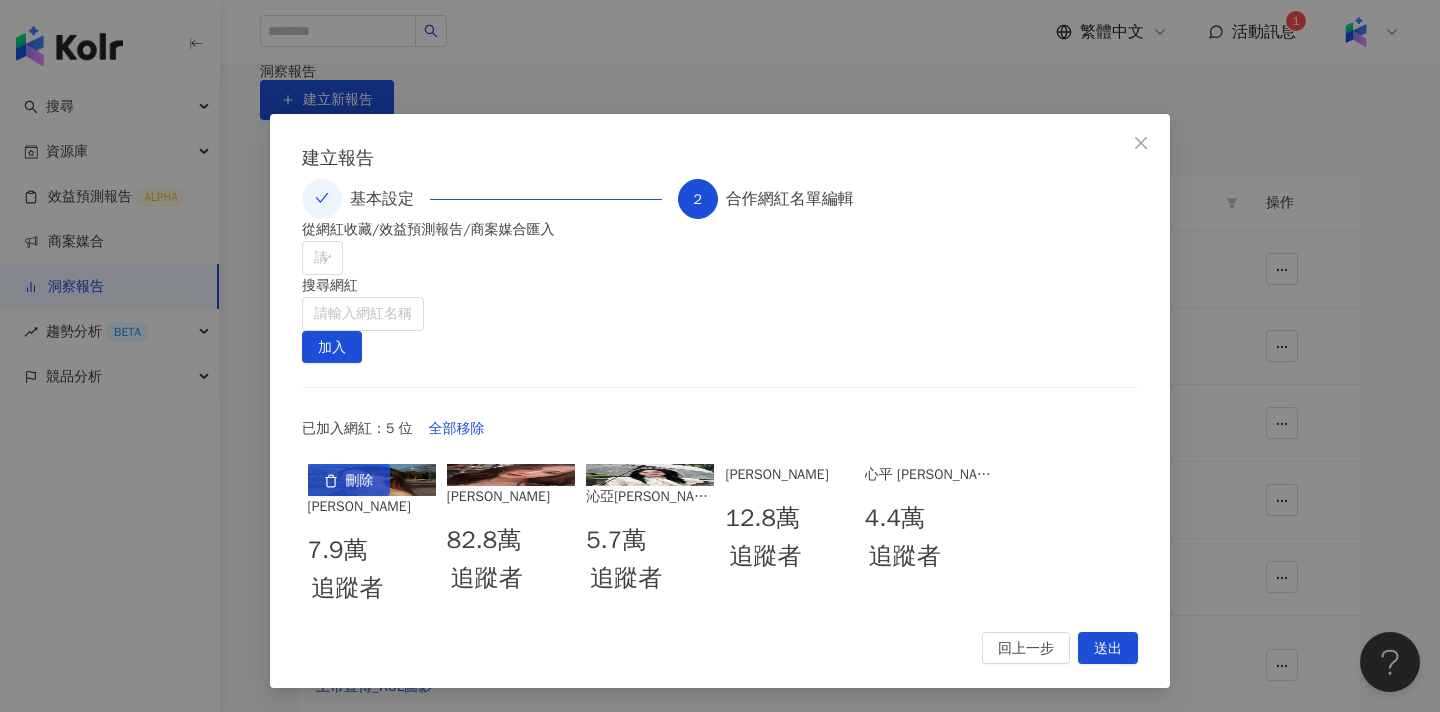 click on "刪除" at bounding box center (360, 481) 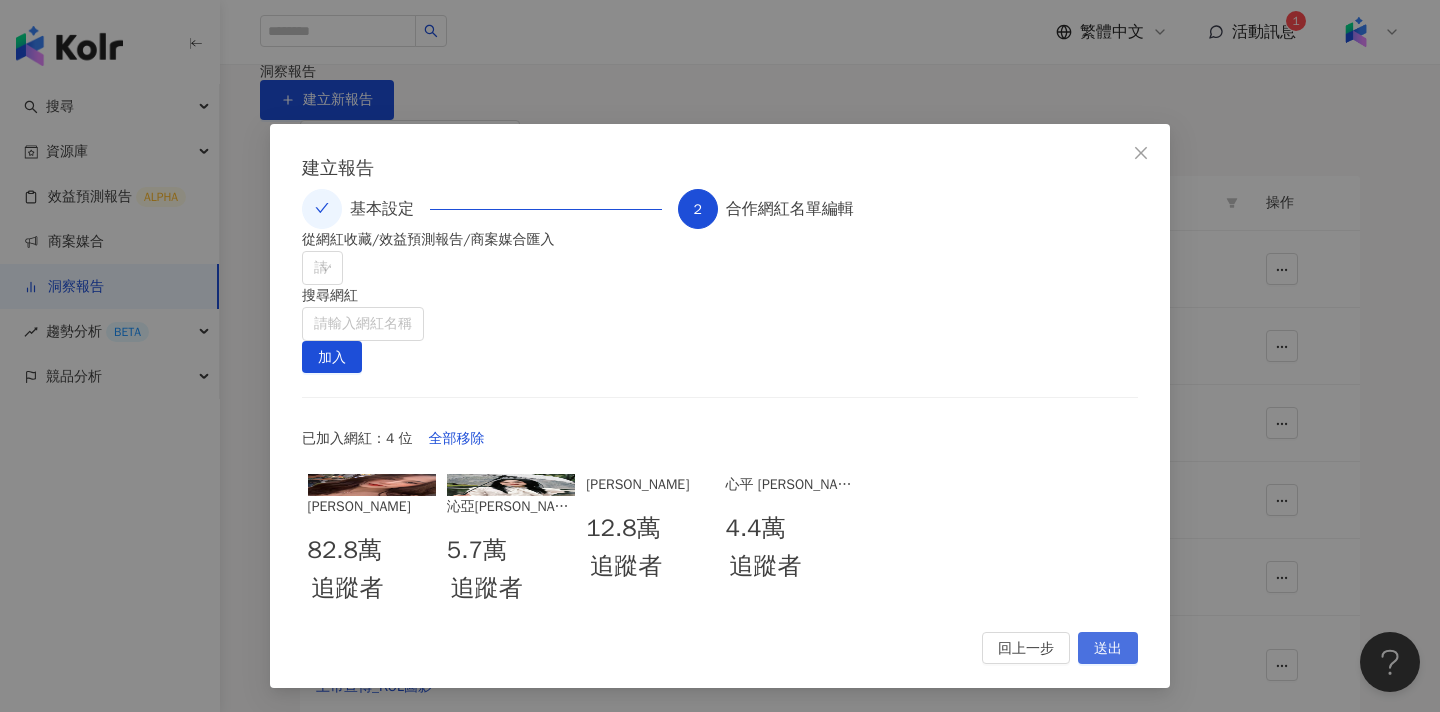 click on "送出" at bounding box center (1108, 649) 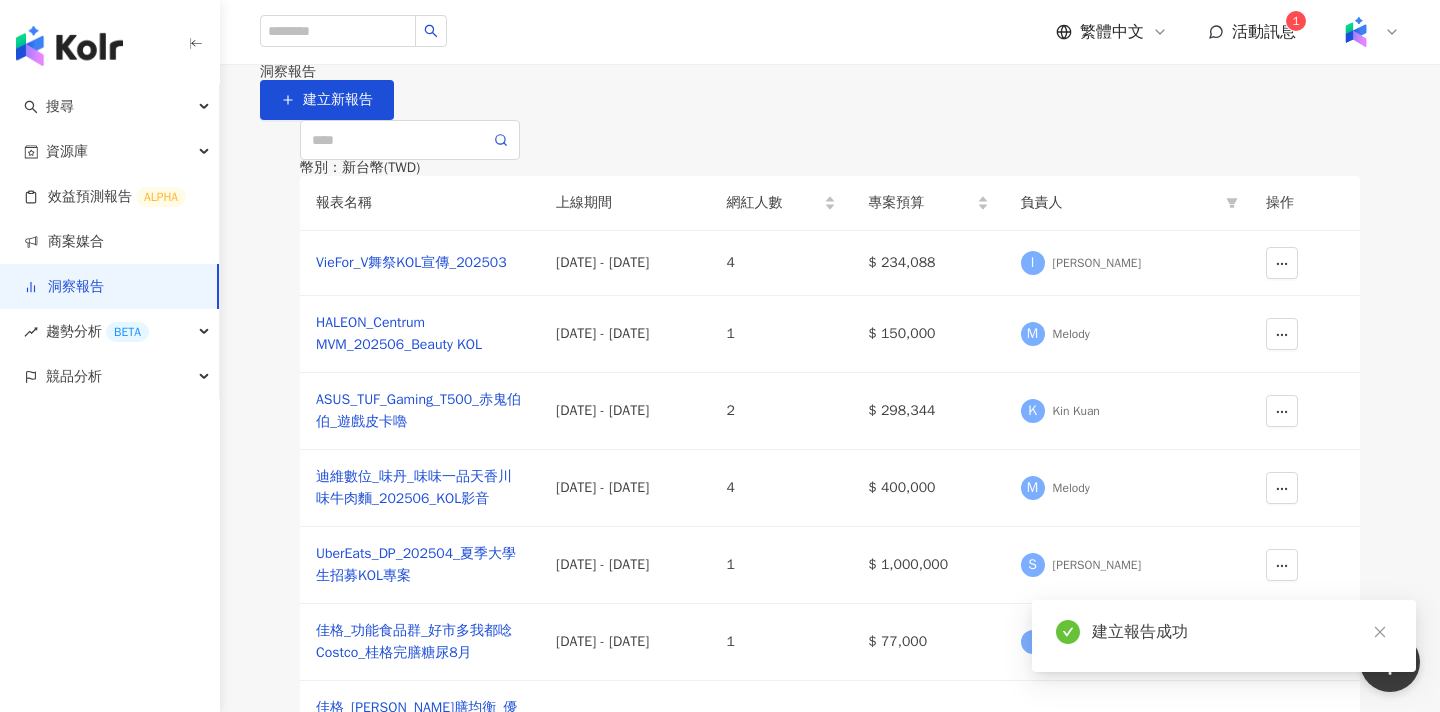 scroll, scrollTop: 0, scrollLeft: 0, axis: both 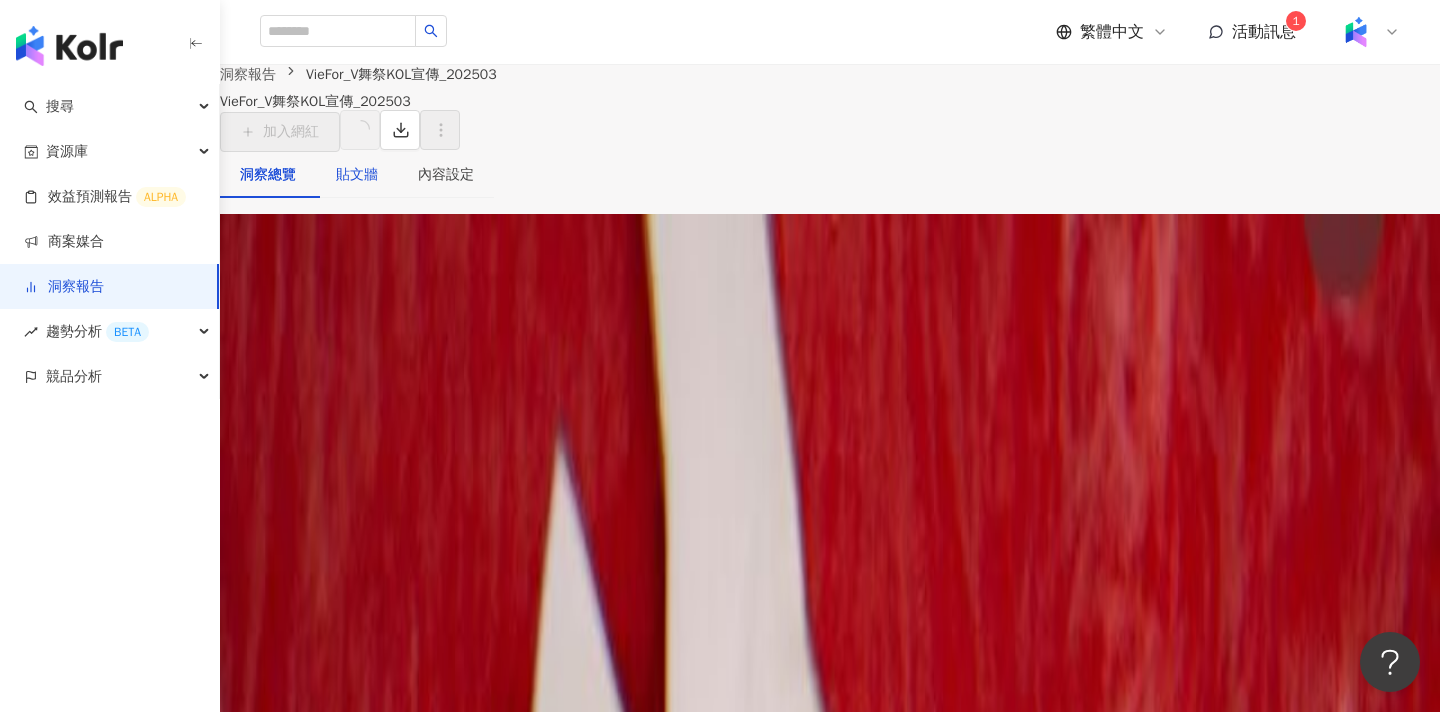 click on "貼文牆" at bounding box center [357, 175] 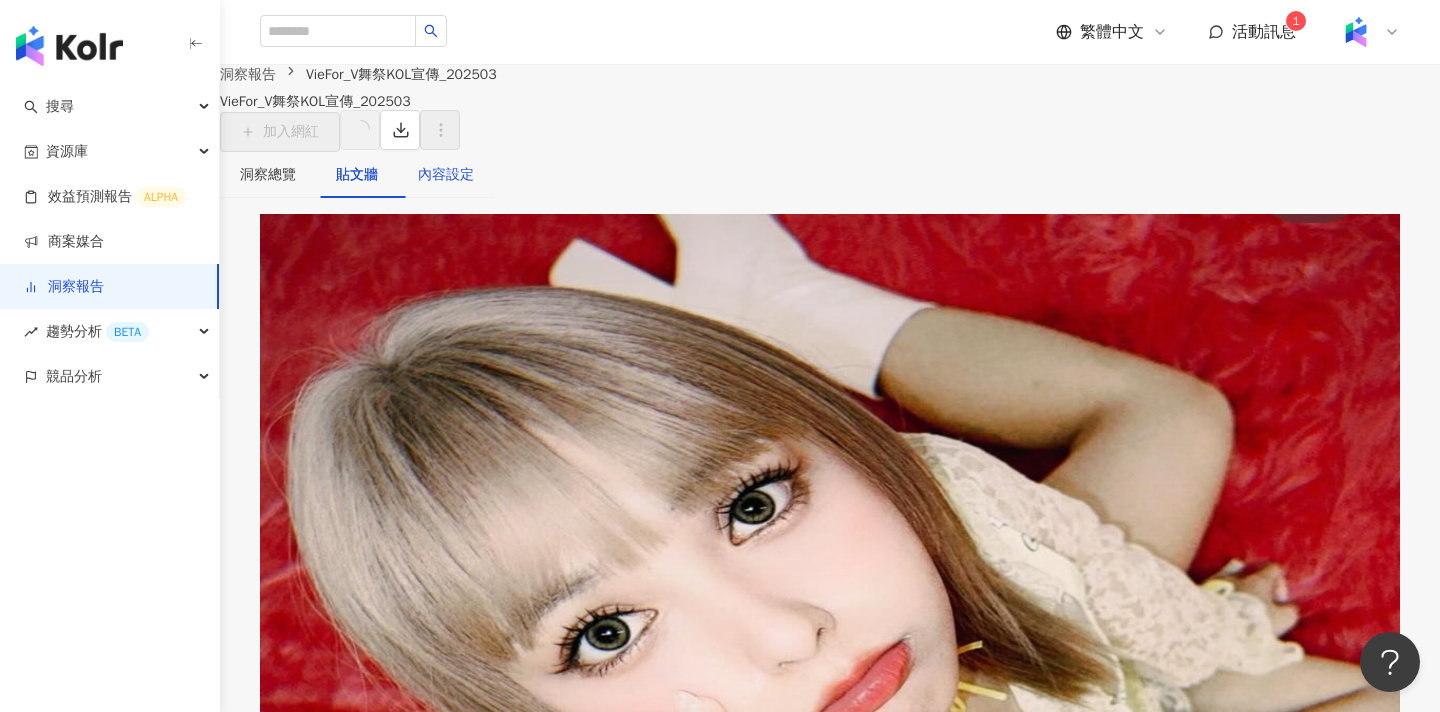 click on "內容設定" at bounding box center (446, 175) 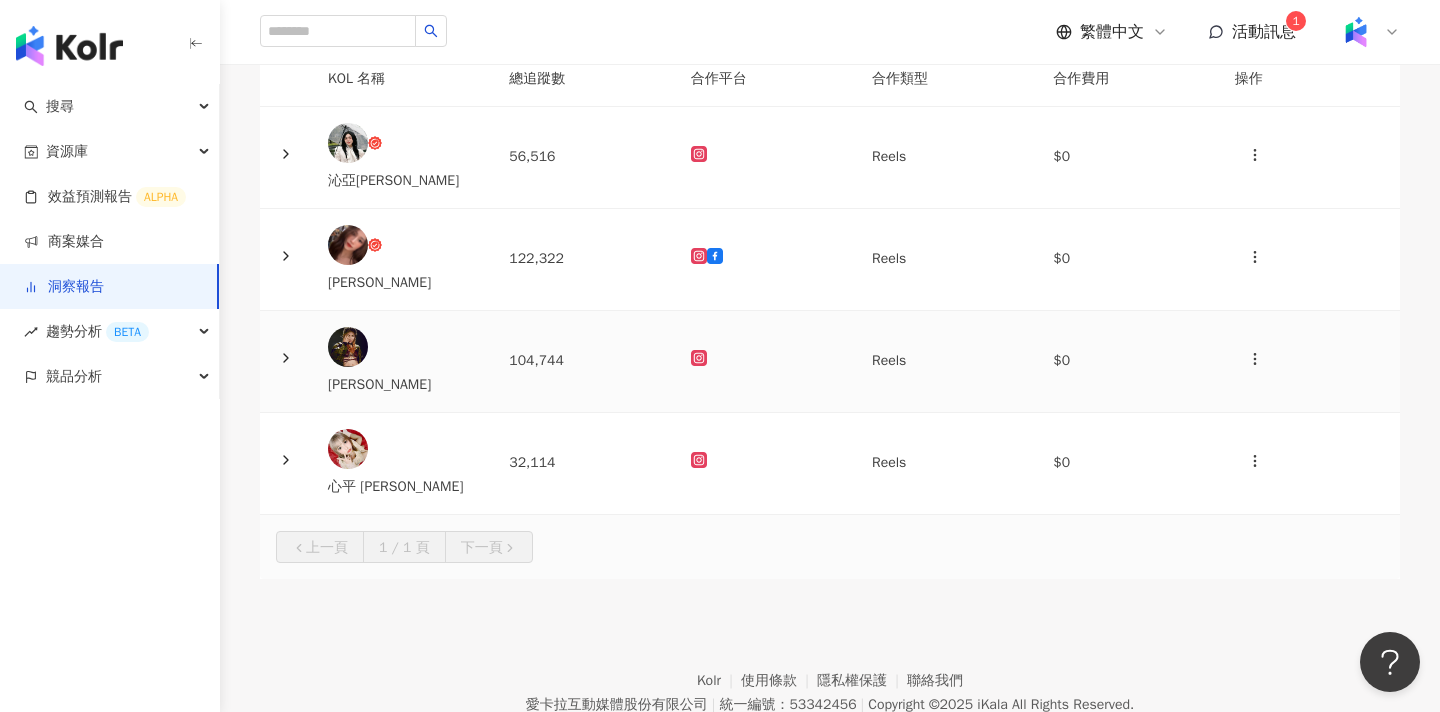 scroll, scrollTop: 203, scrollLeft: 0, axis: vertical 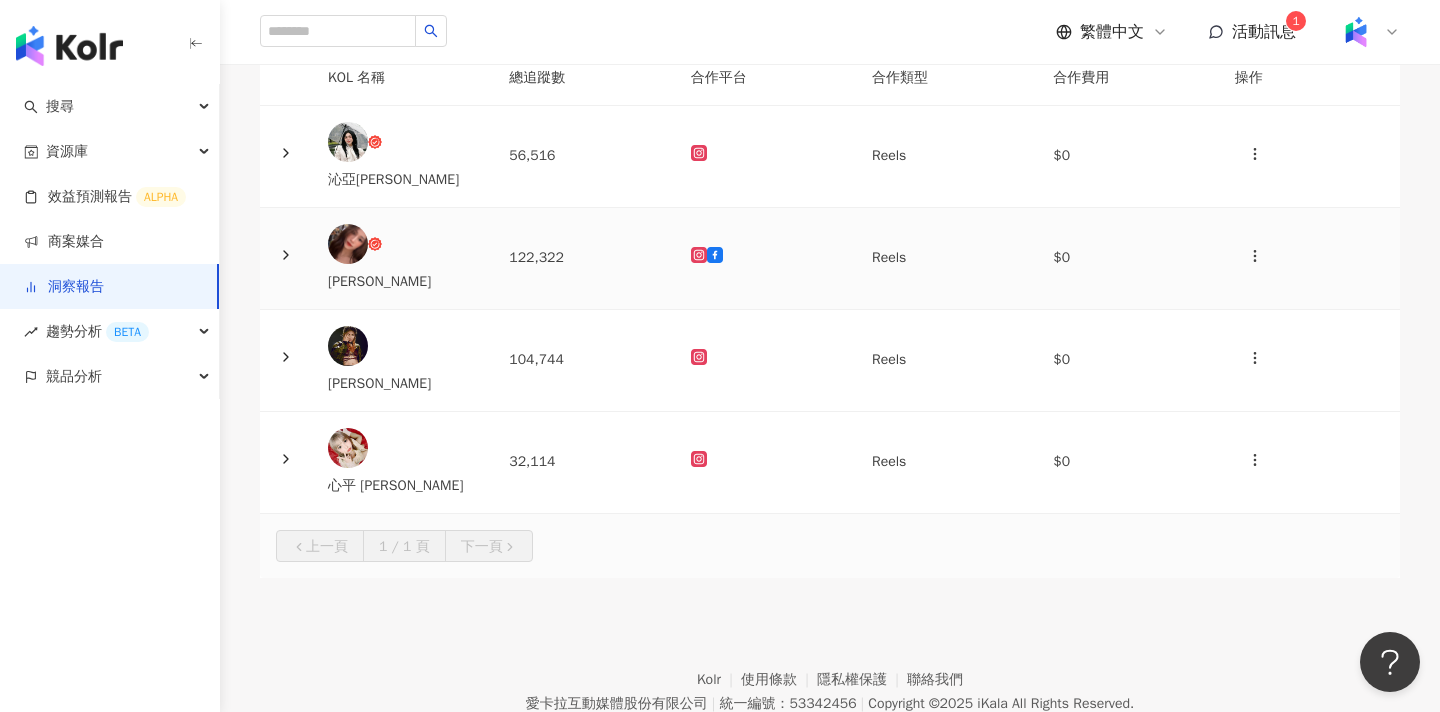 click 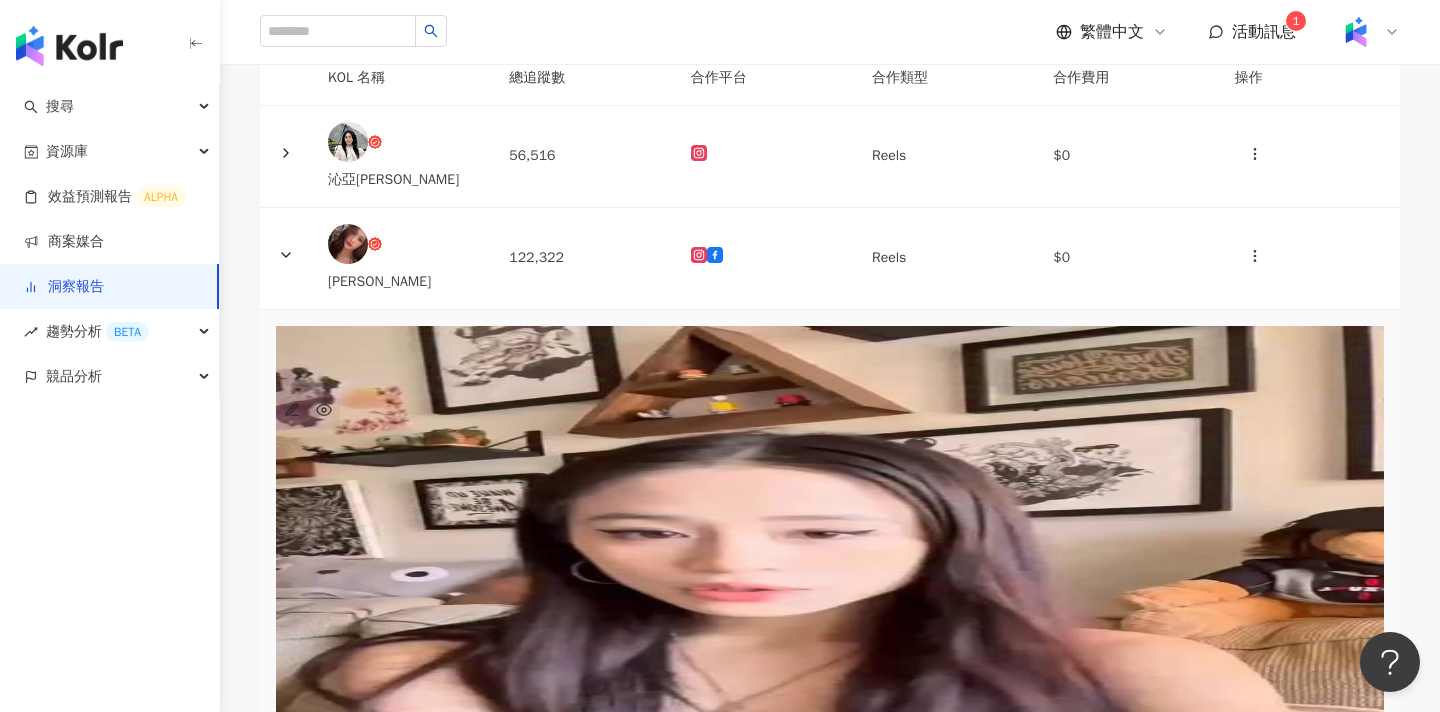 click 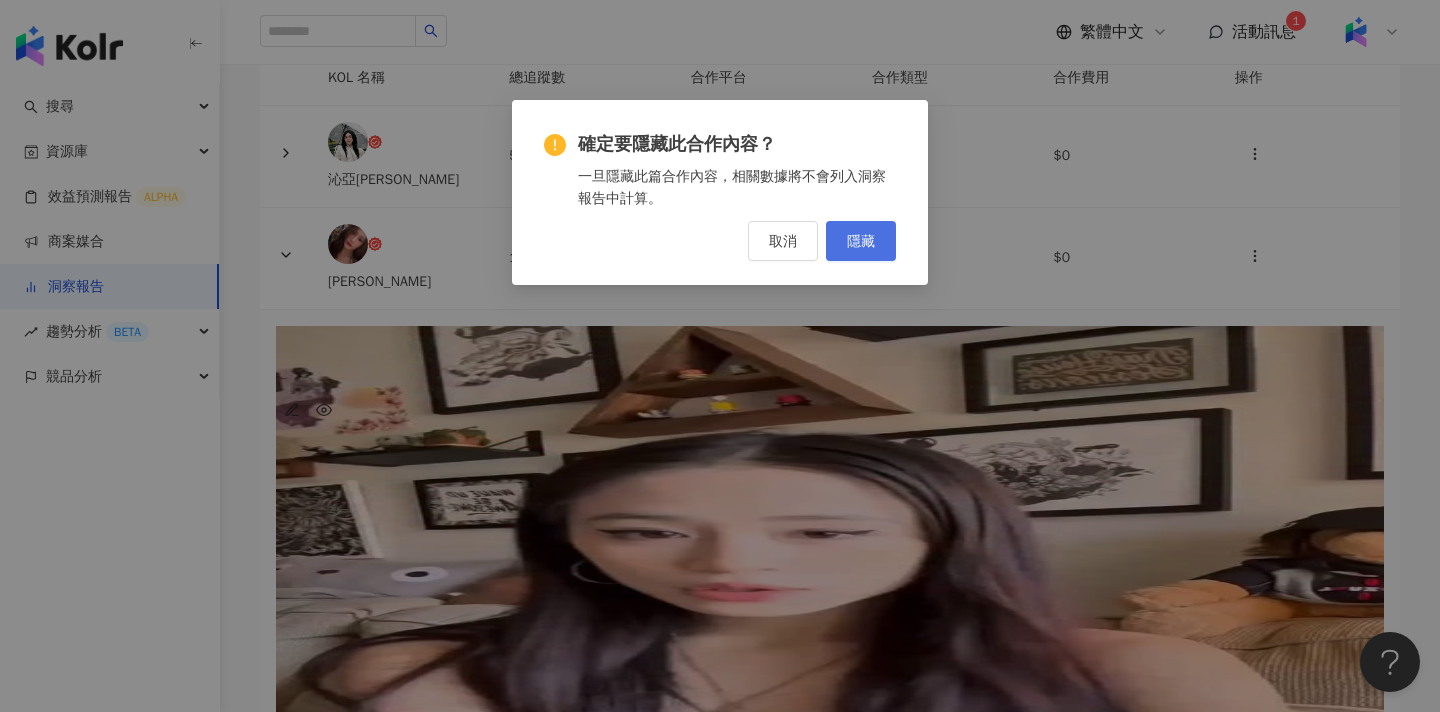 click on "隱藏" at bounding box center [861, 241] 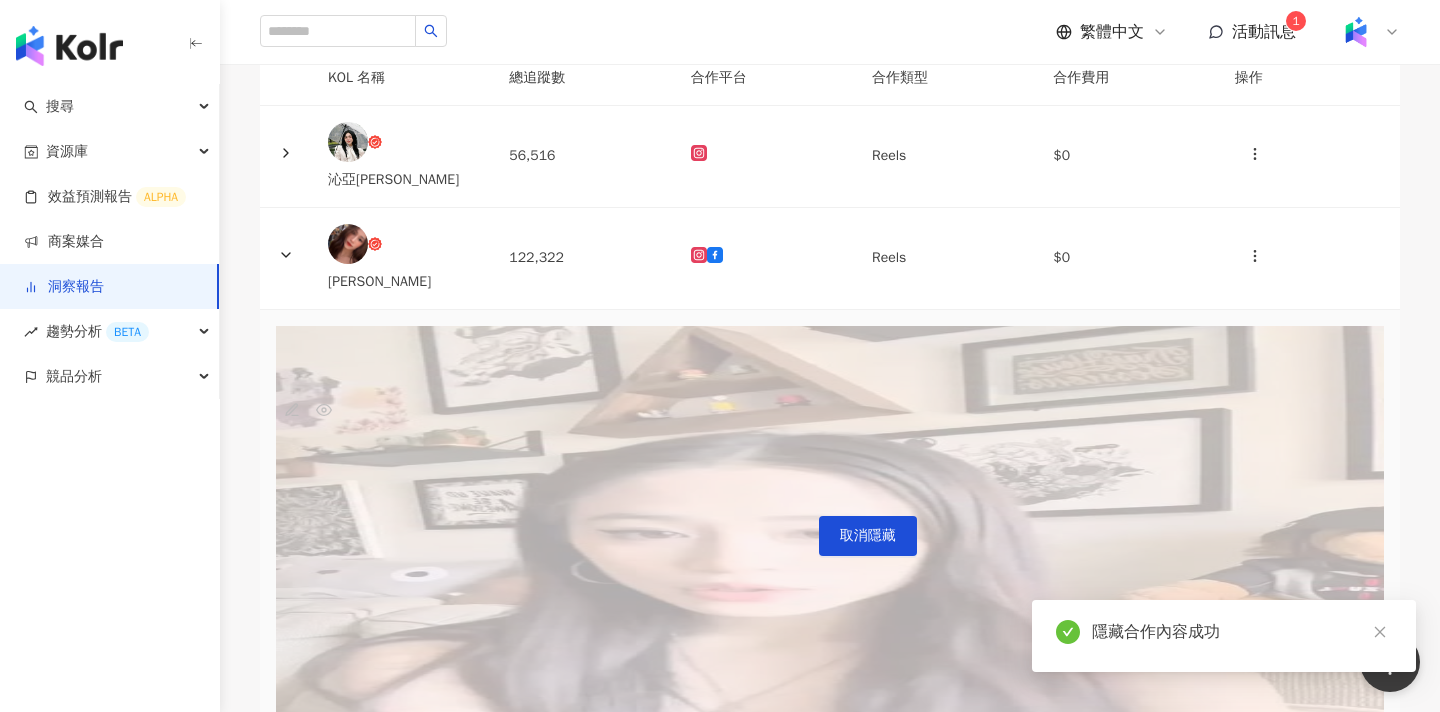 scroll, scrollTop: 0, scrollLeft: 0, axis: both 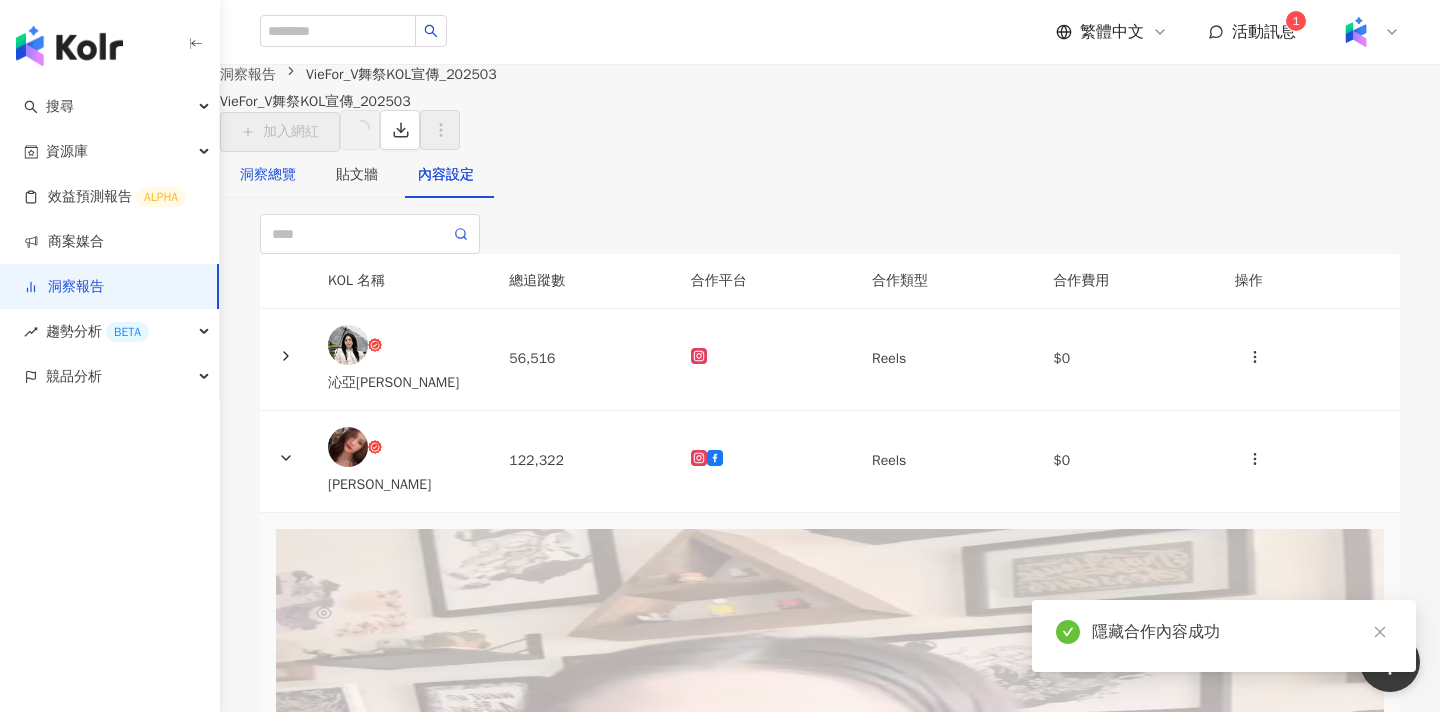click on "洞察總覽" at bounding box center [268, 175] 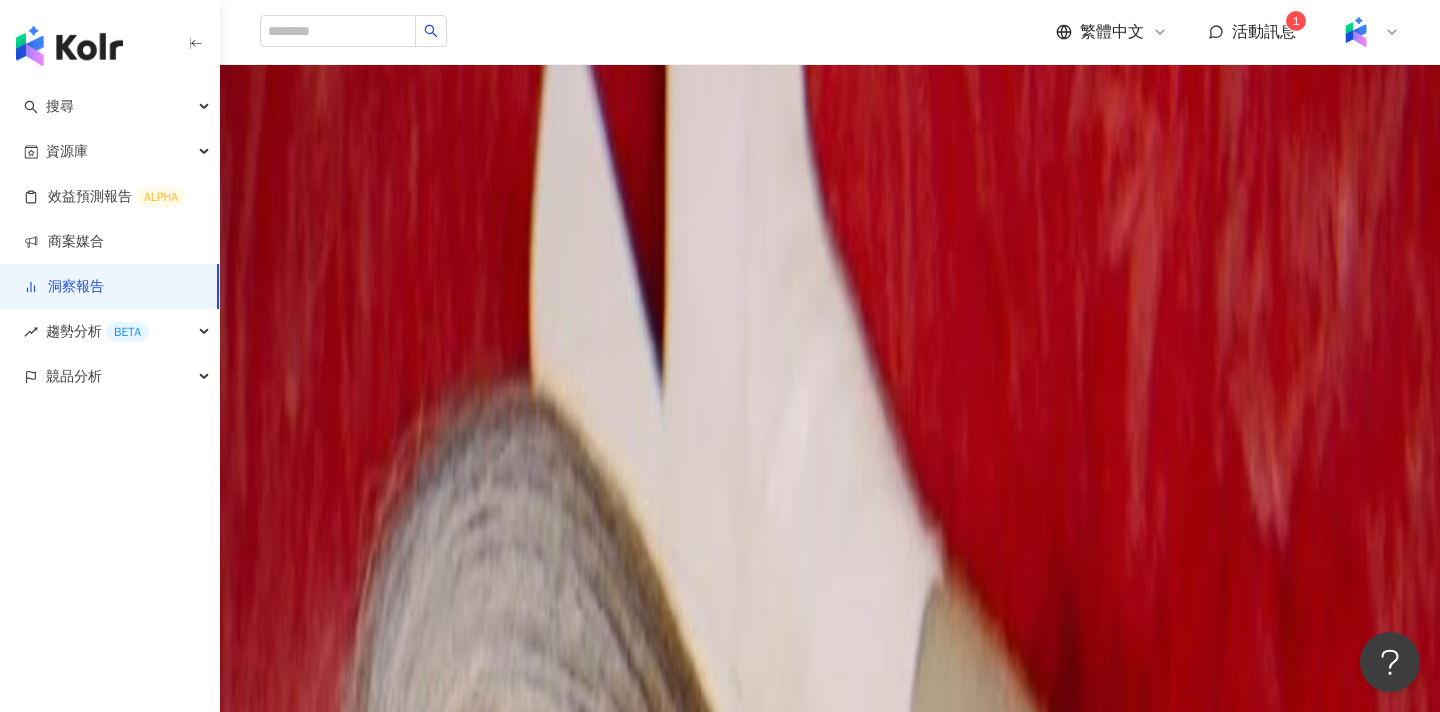 scroll, scrollTop: 0, scrollLeft: 0, axis: both 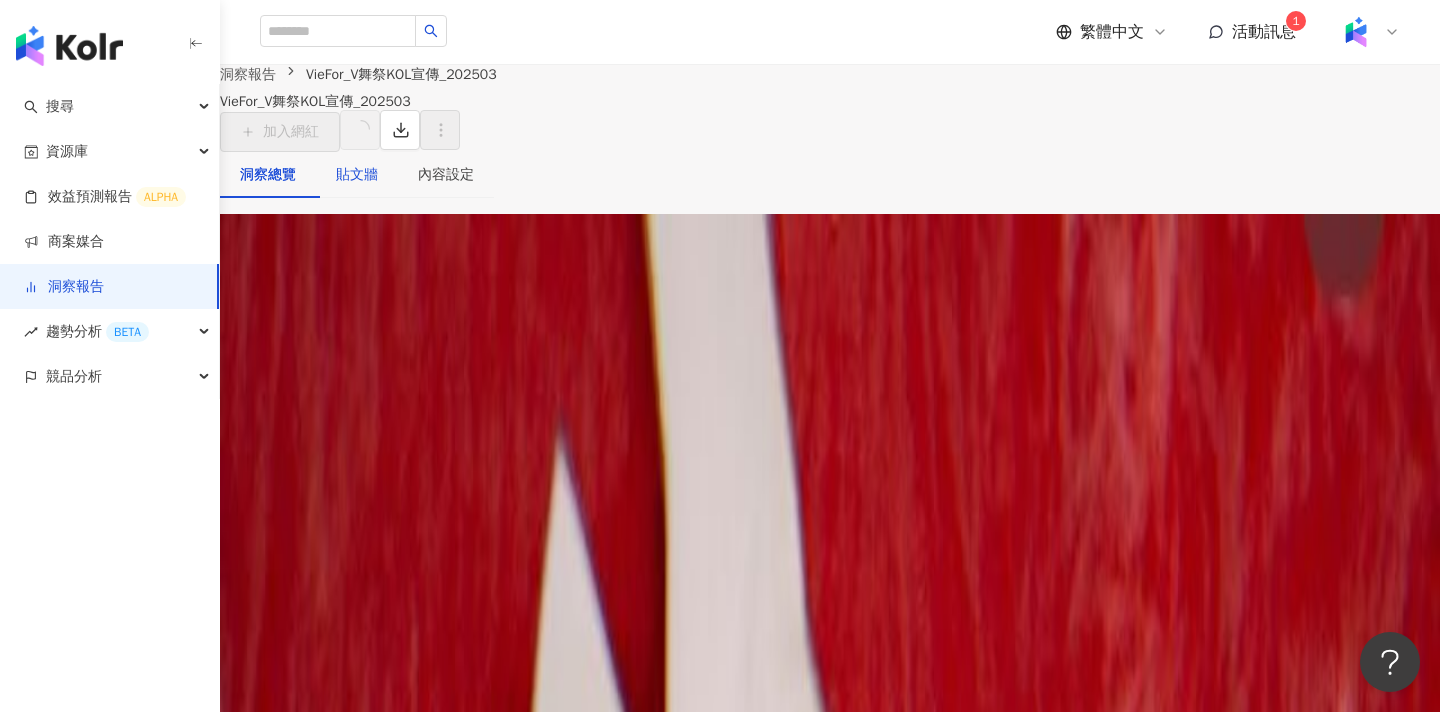 click on "貼文牆" at bounding box center (357, 175) 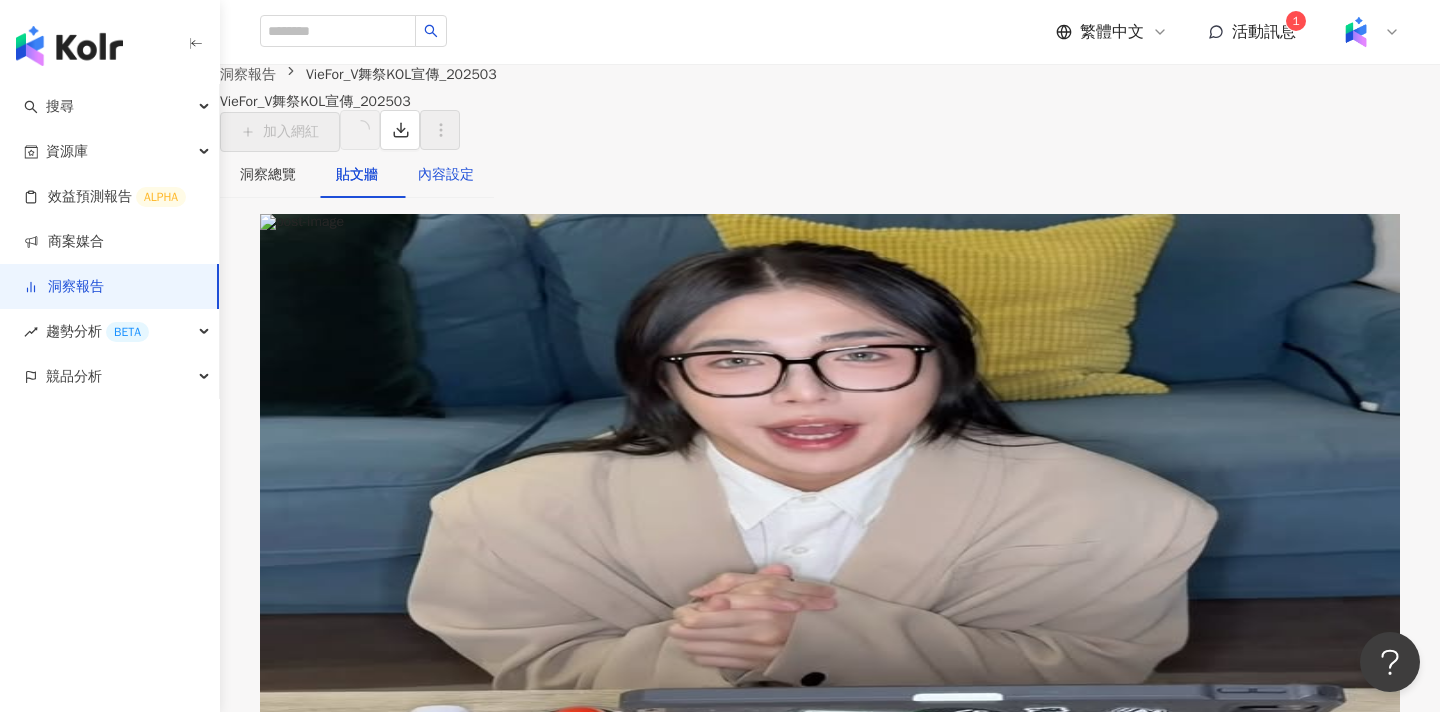 click on "內容設定" at bounding box center [446, 175] 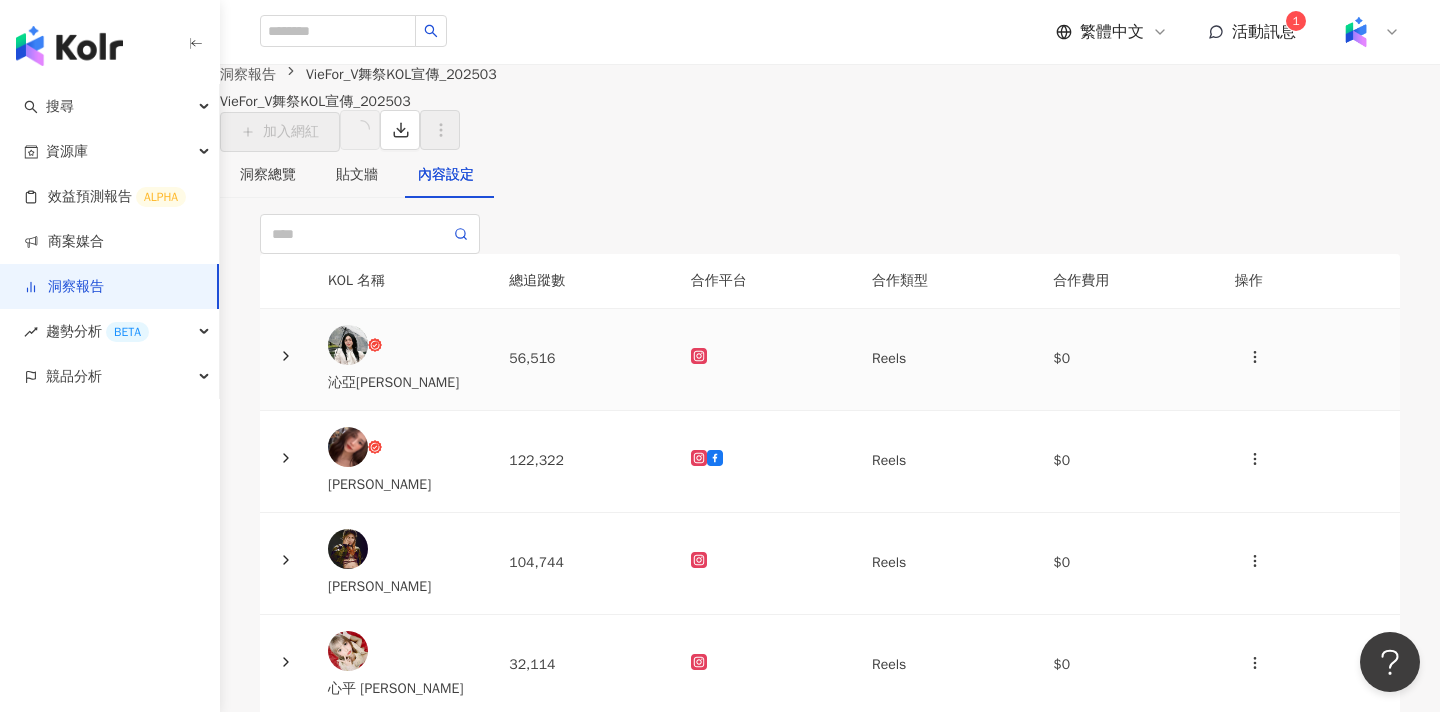 scroll, scrollTop: 185, scrollLeft: 0, axis: vertical 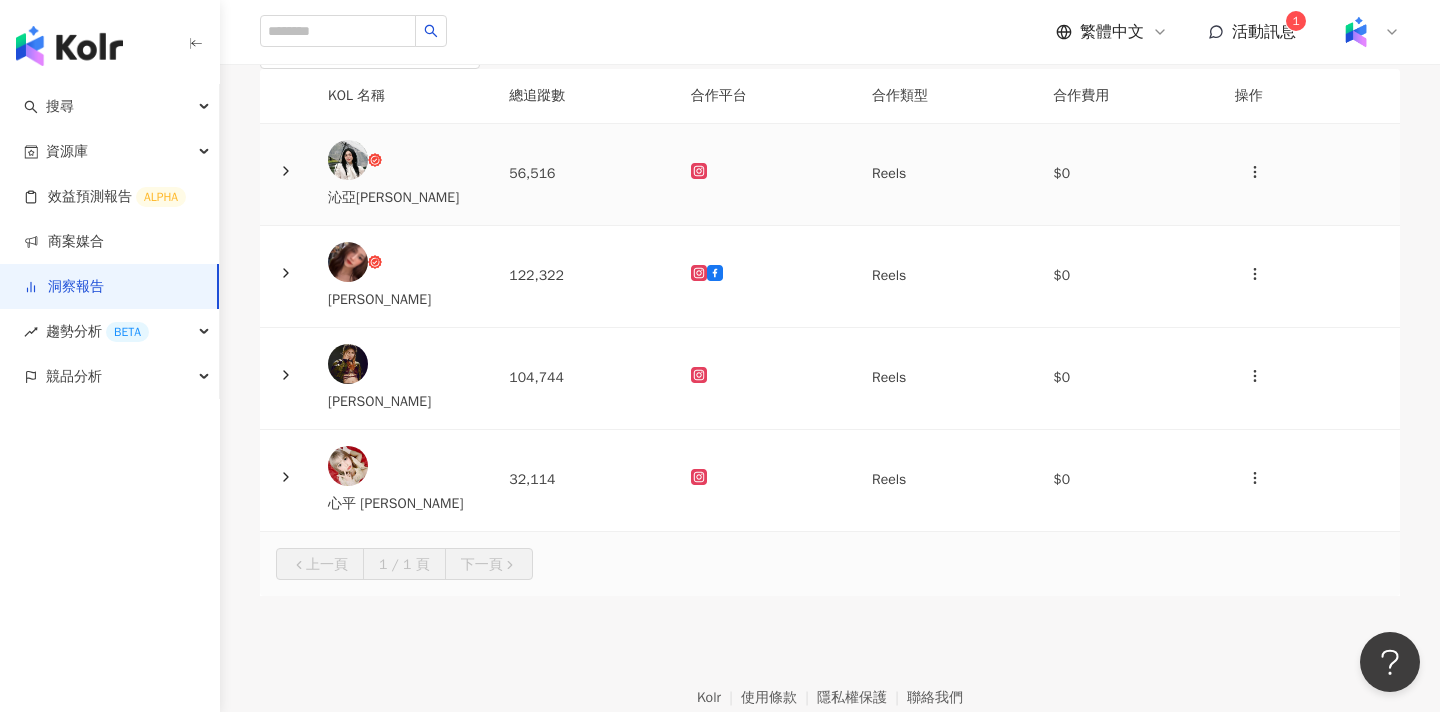click 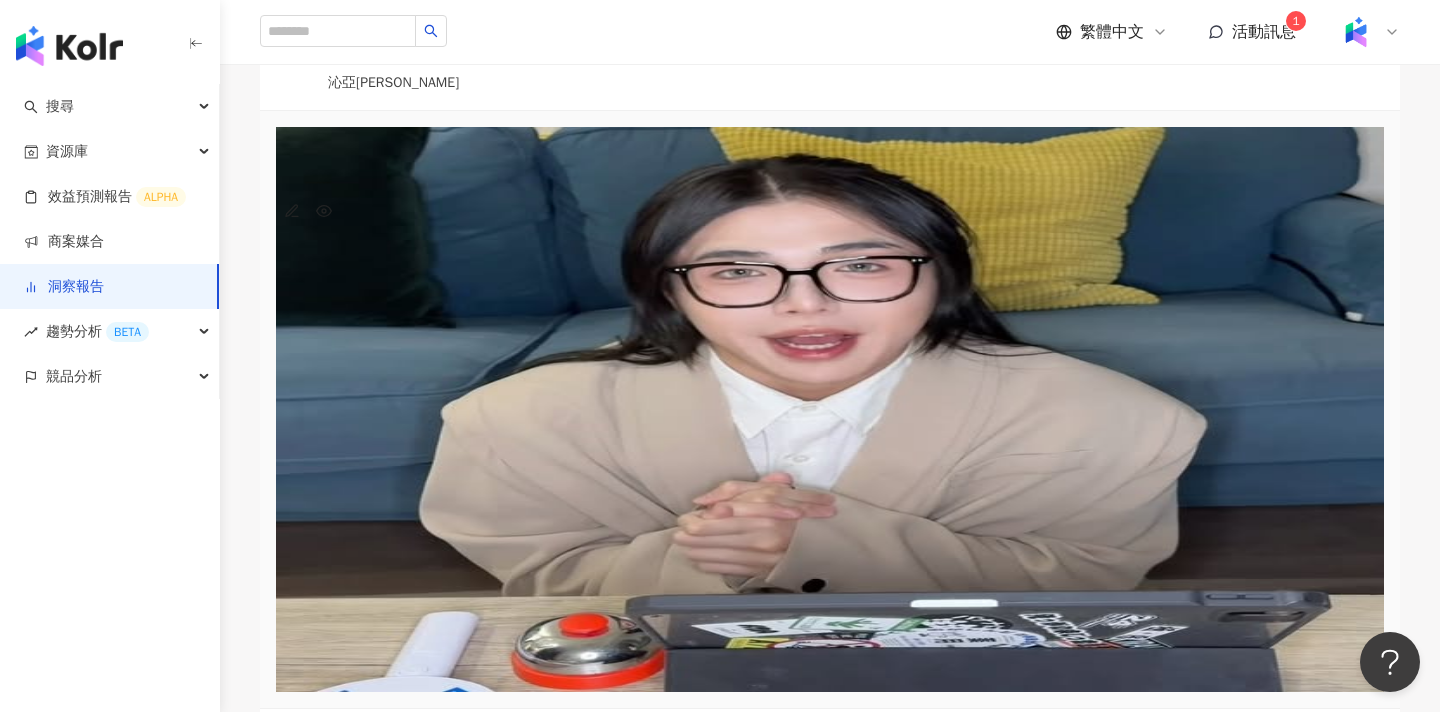 scroll, scrollTop: 322, scrollLeft: 0, axis: vertical 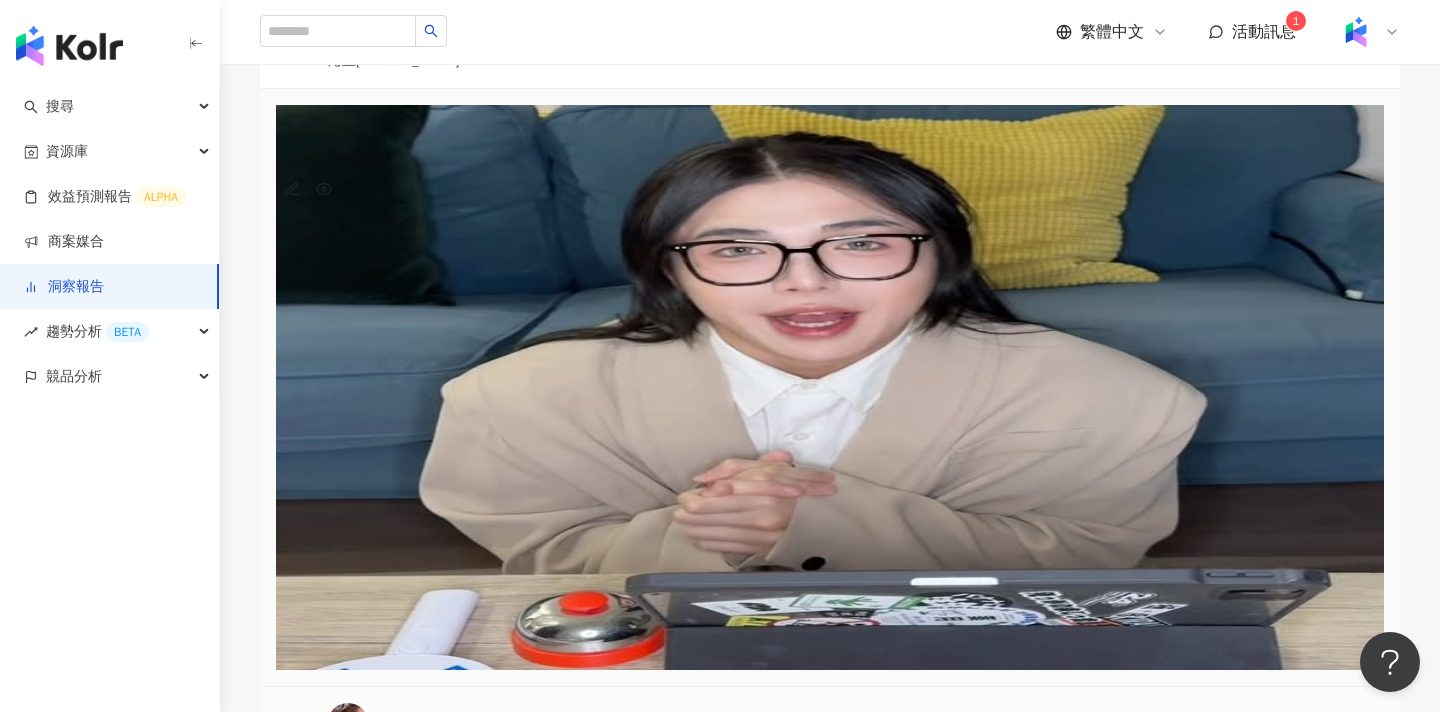 click 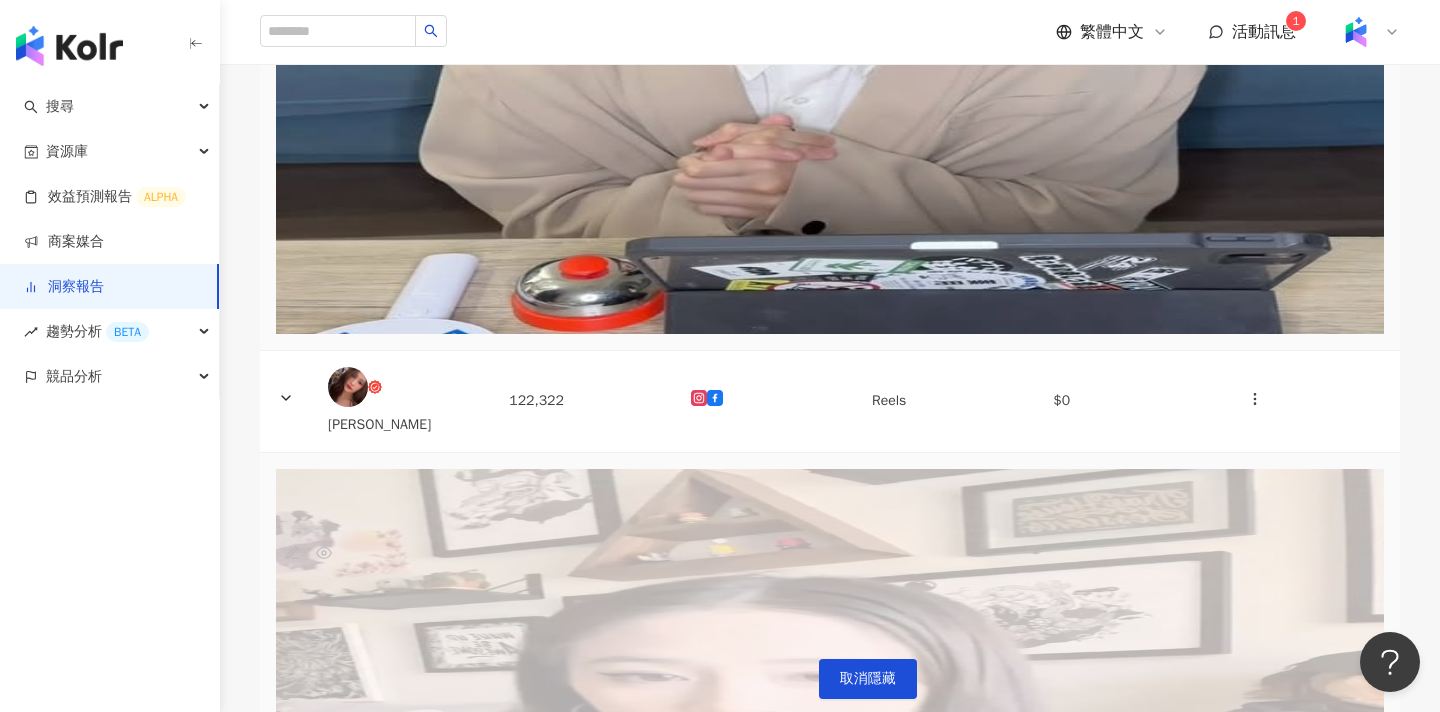 click at bounding box center (286, 1579) 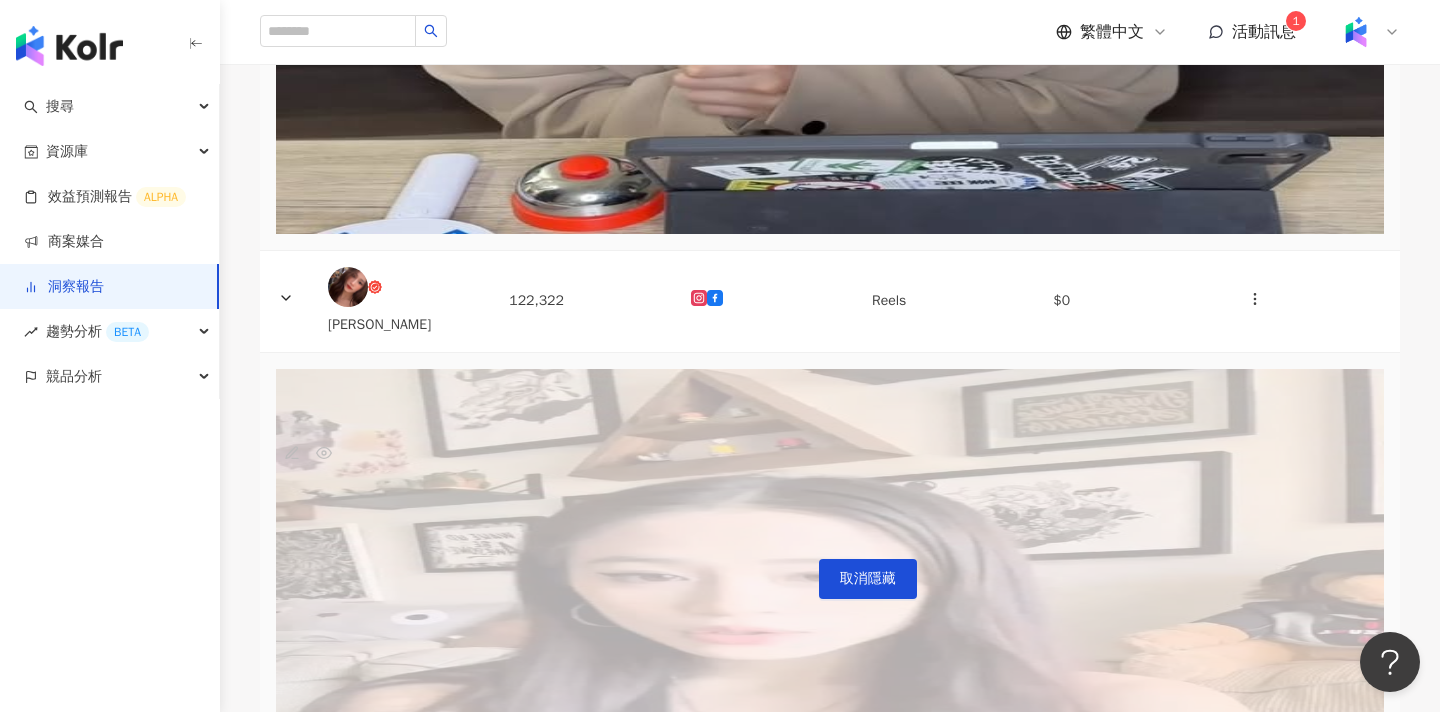 scroll, scrollTop: 922, scrollLeft: 0, axis: vertical 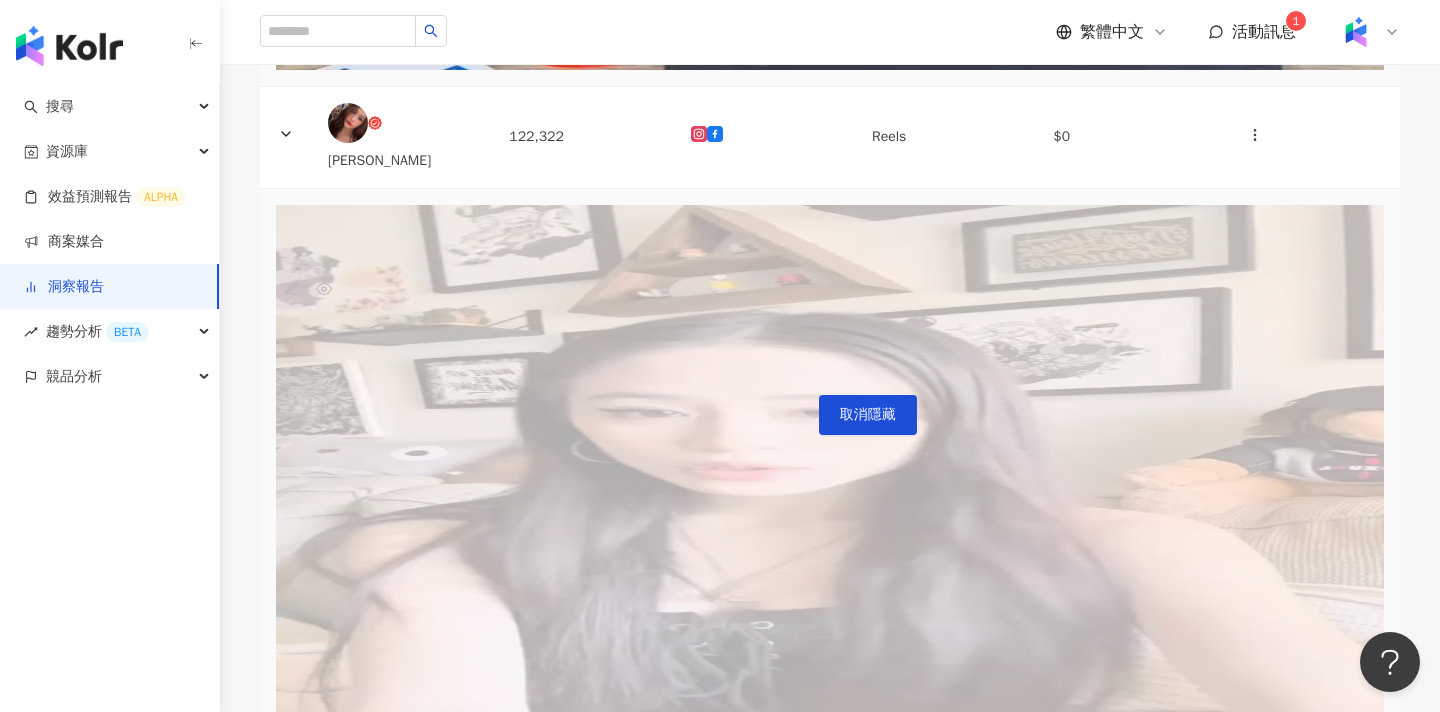 click 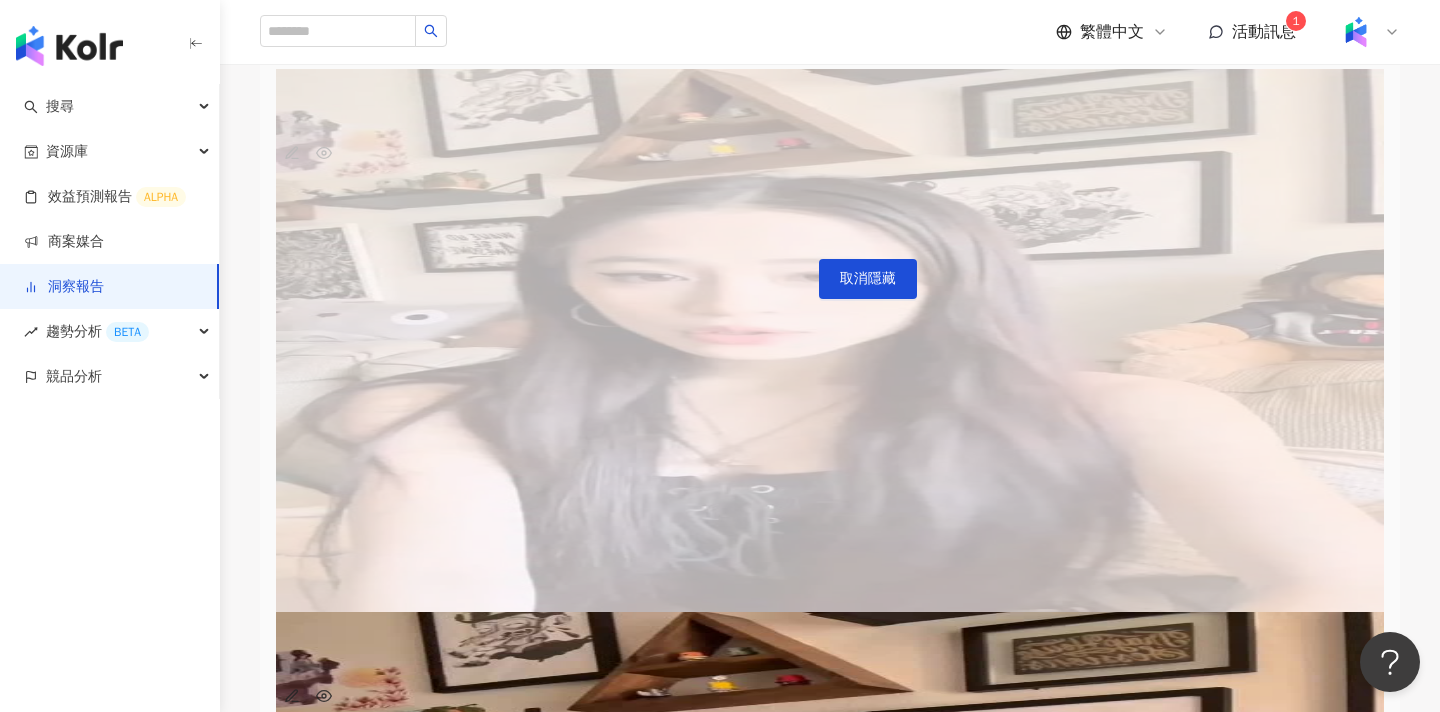 scroll, scrollTop: 0, scrollLeft: 0, axis: both 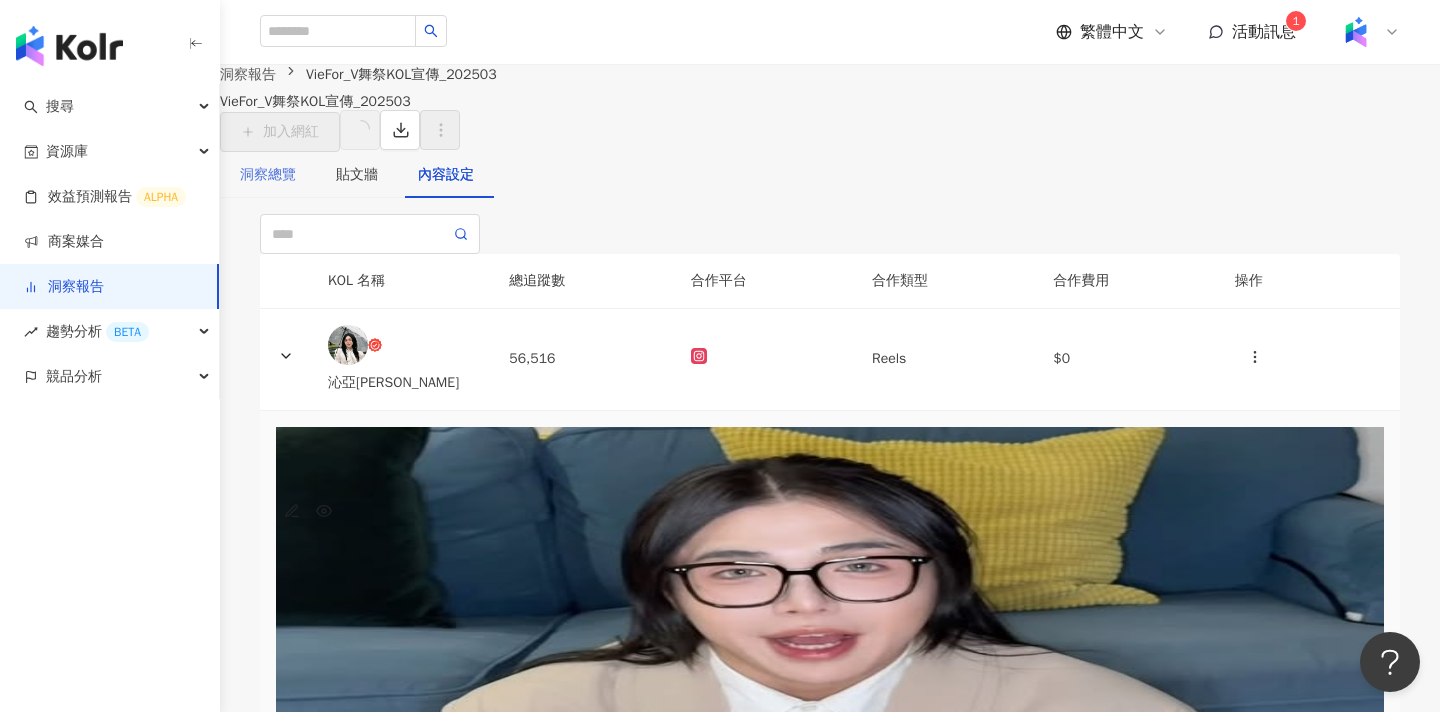 click on "洞察總覽" at bounding box center (268, 175) 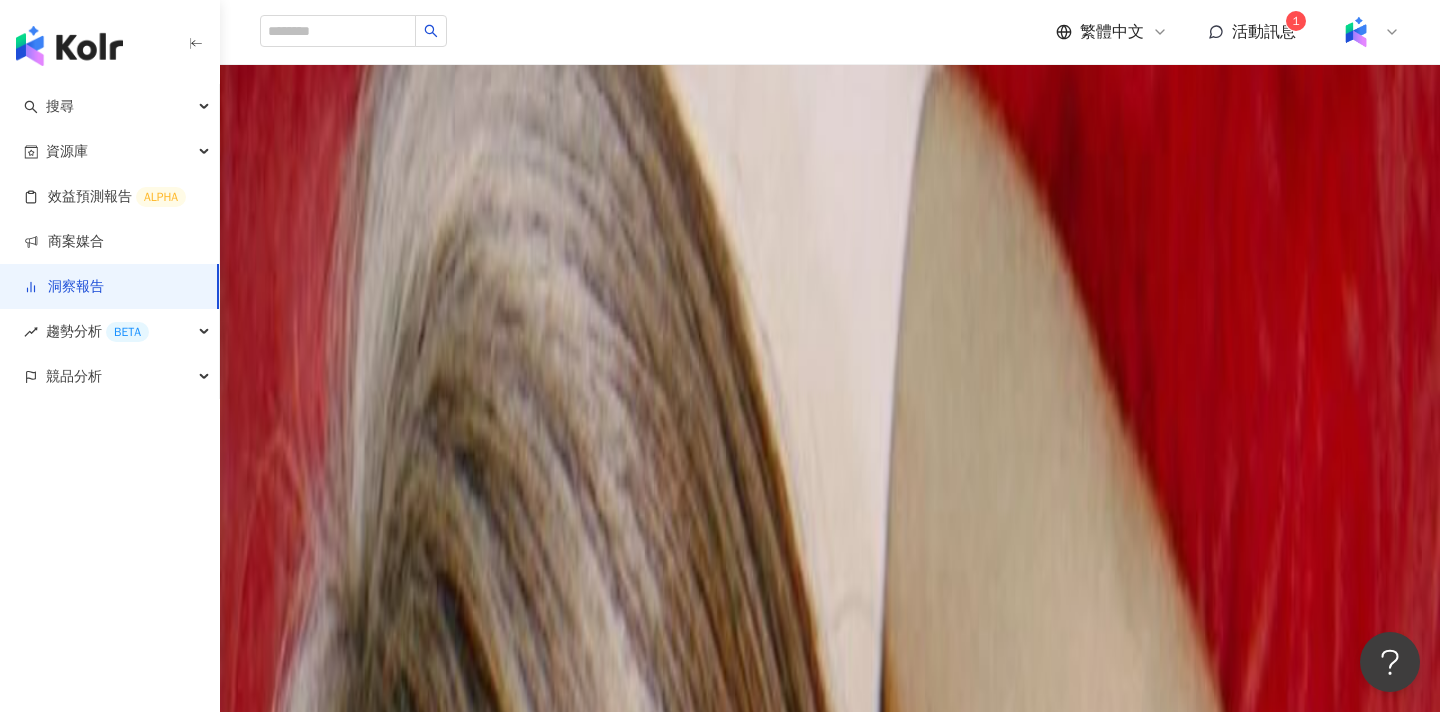 scroll, scrollTop: 1065, scrollLeft: 0, axis: vertical 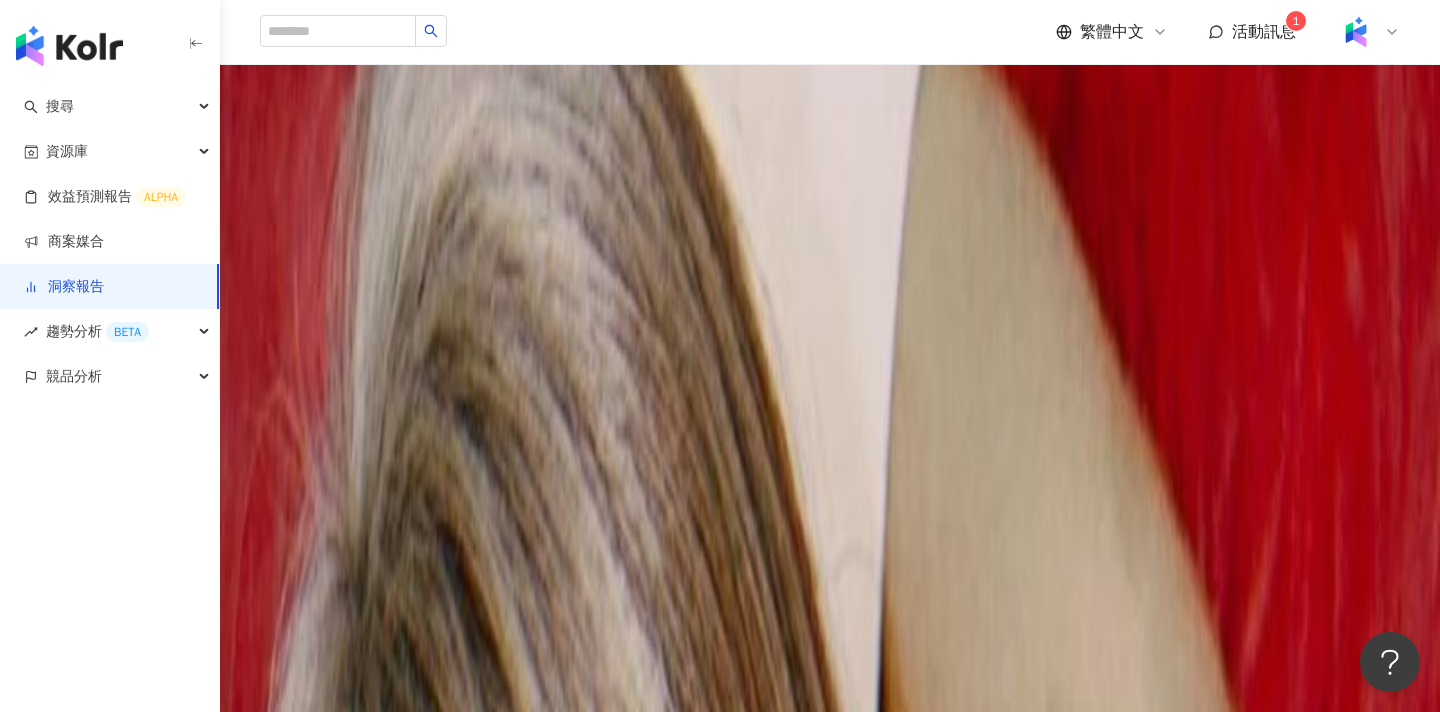 click on "洞察報告" at bounding box center (64, 287) 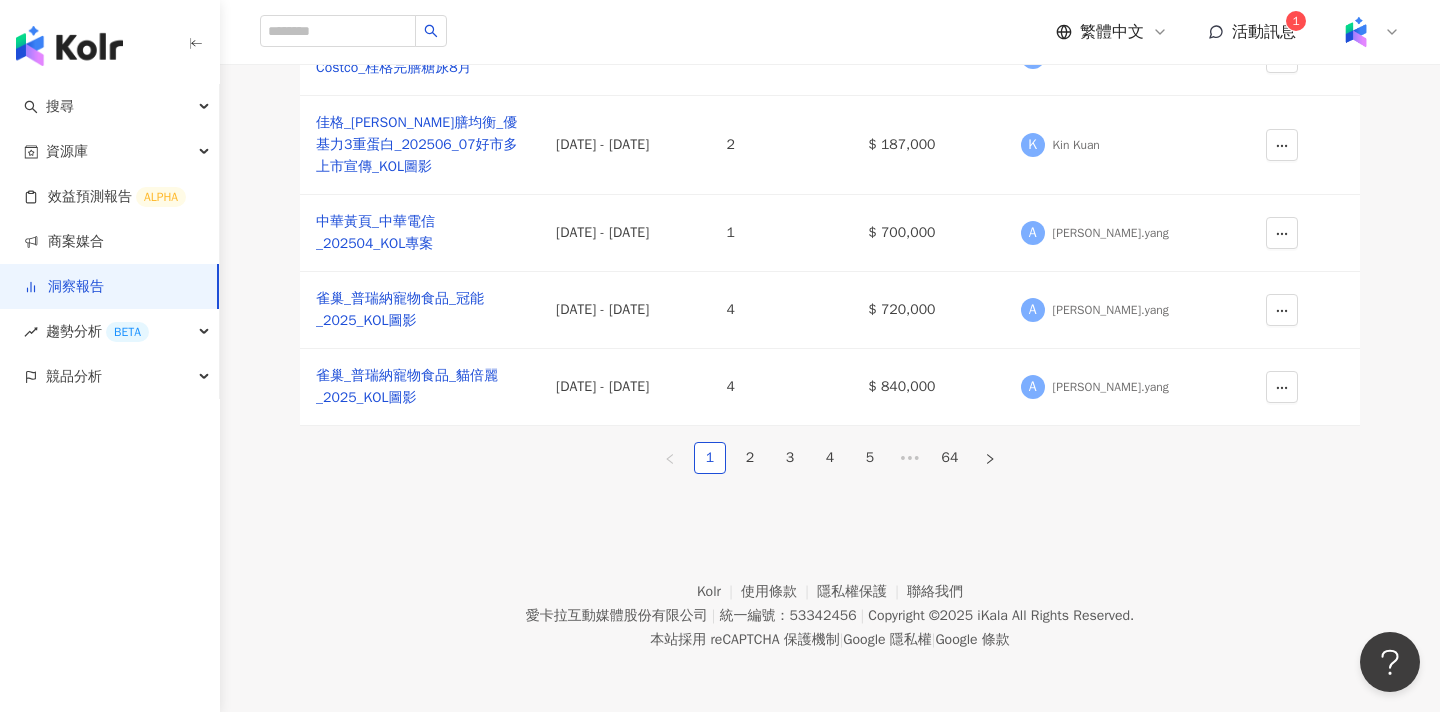 scroll, scrollTop: 0, scrollLeft: 0, axis: both 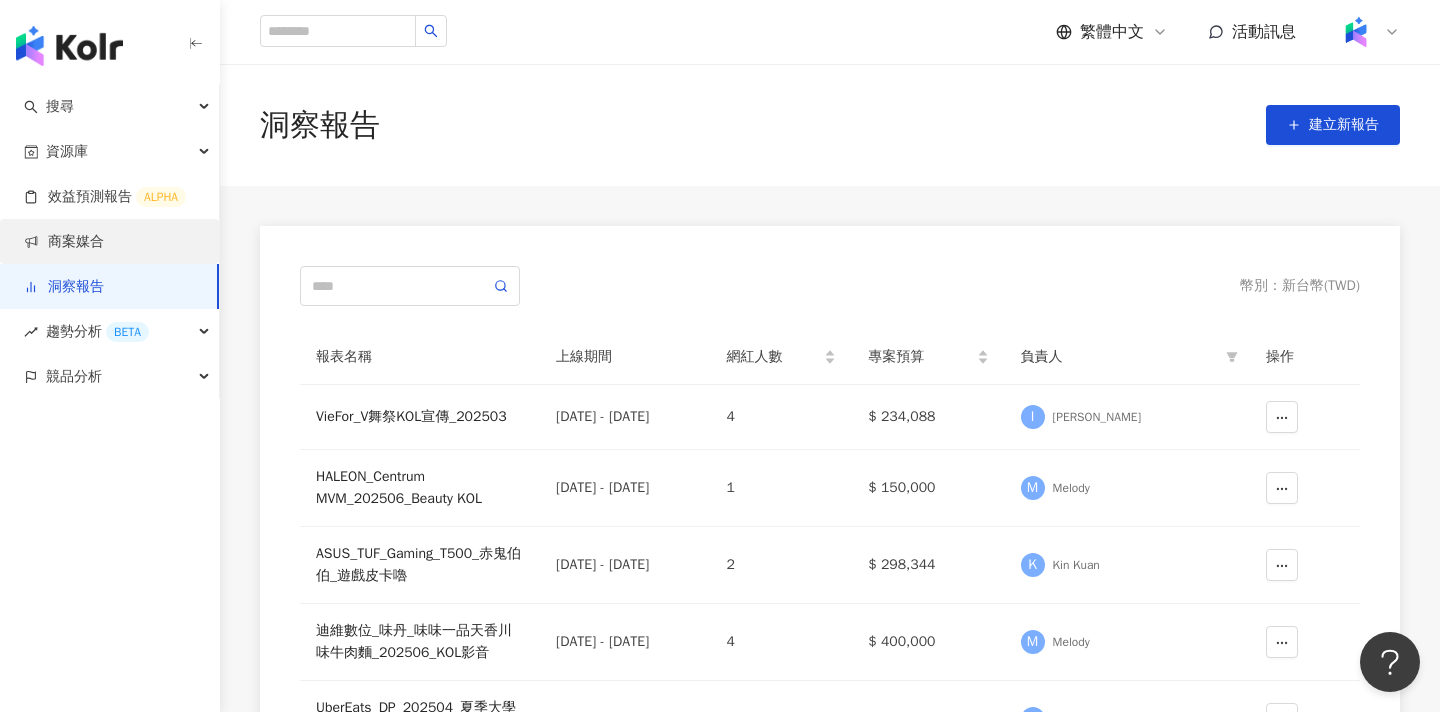 click on "商案媒合" at bounding box center [64, 242] 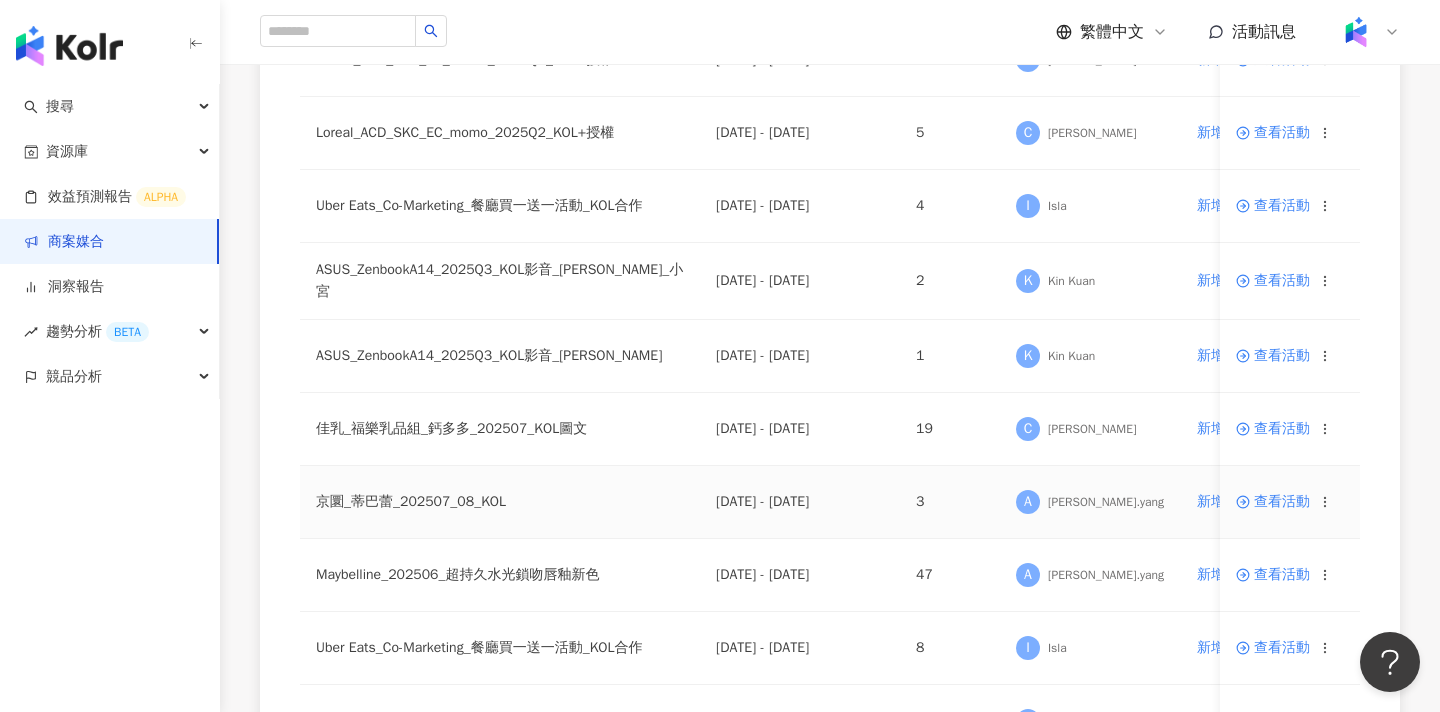 scroll, scrollTop: 984, scrollLeft: 0, axis: vertical 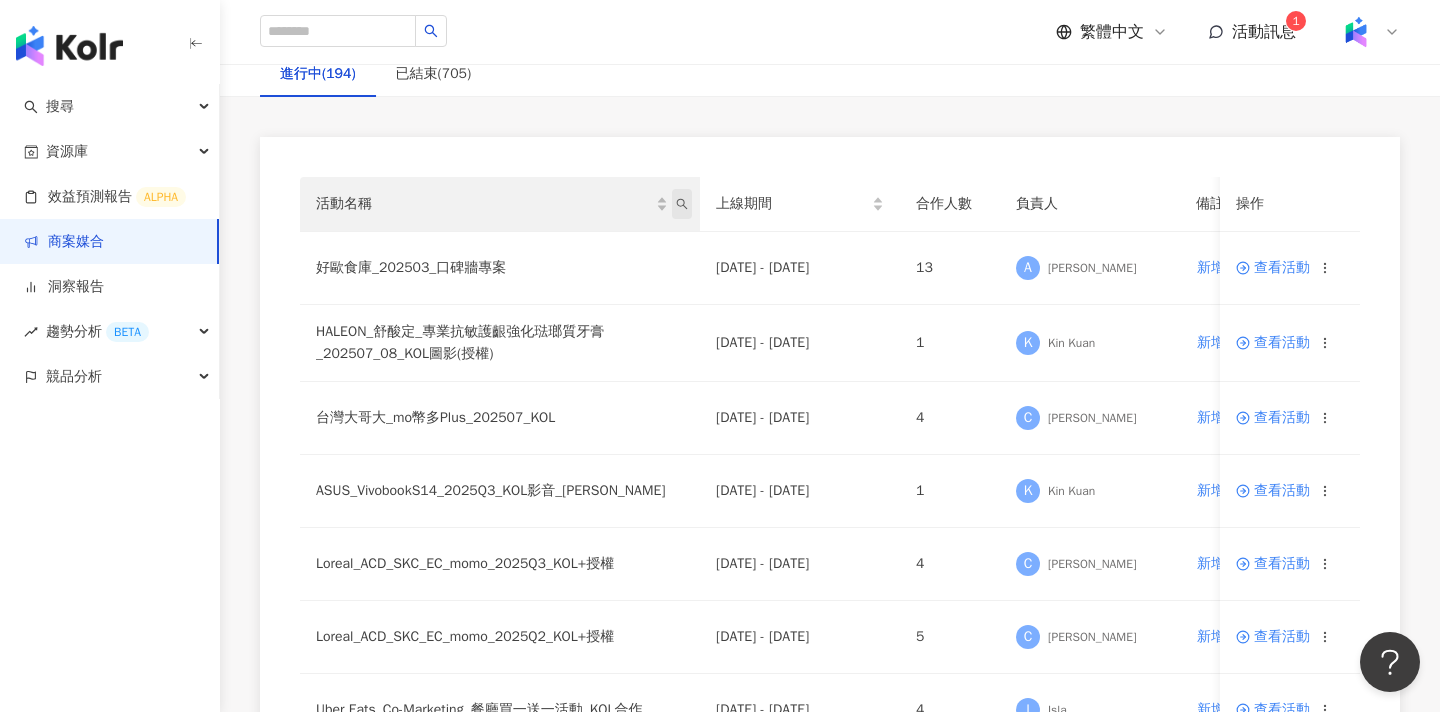 click at bounding box center (682, 204) 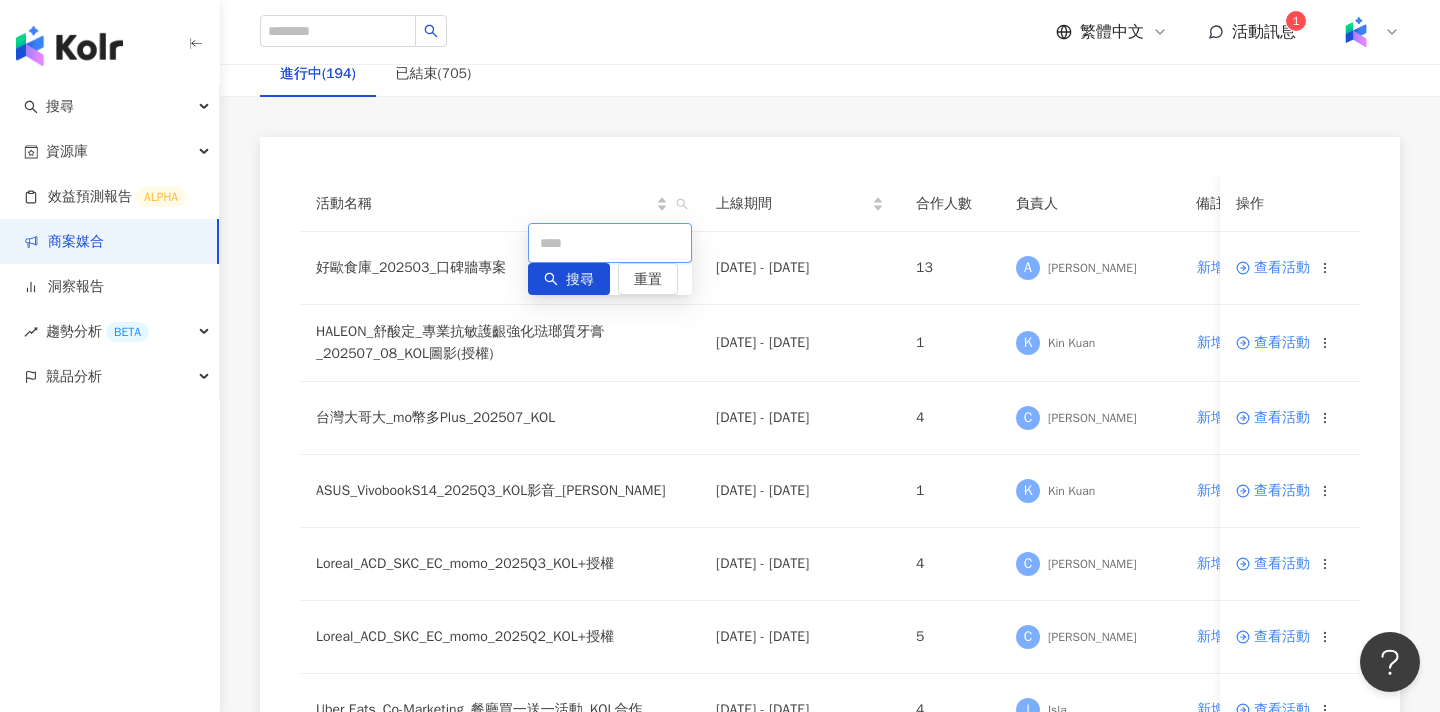click at bounding box center [610, 243] 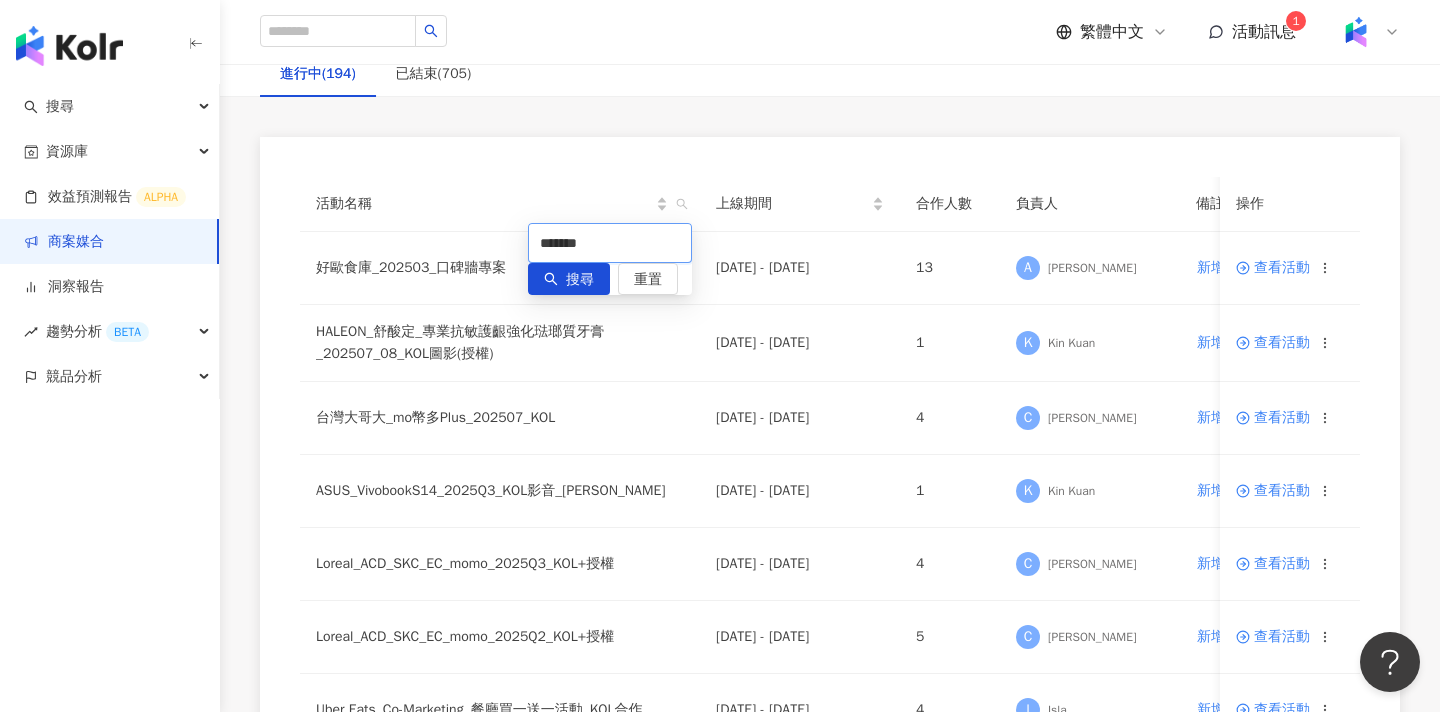 type on "*******" 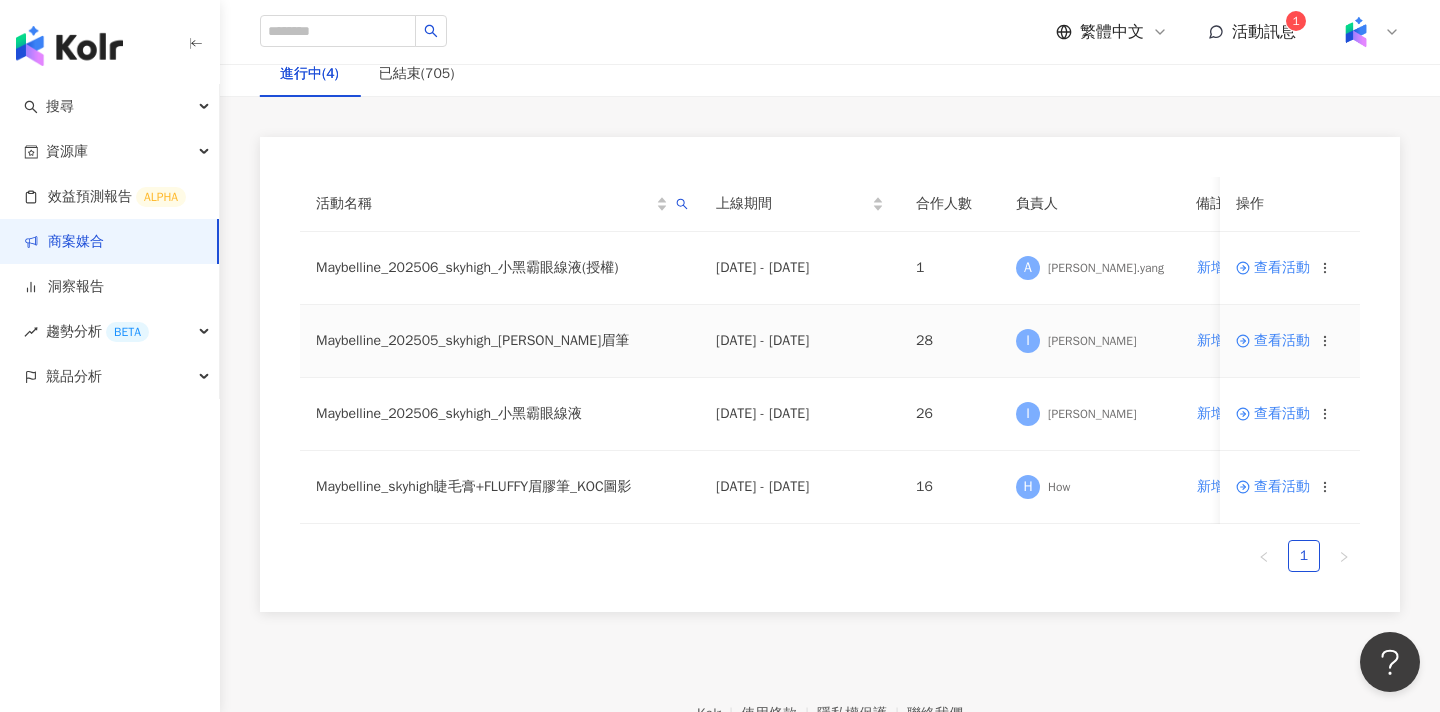 click on "查看活動" at bounding box center (1273, 341) 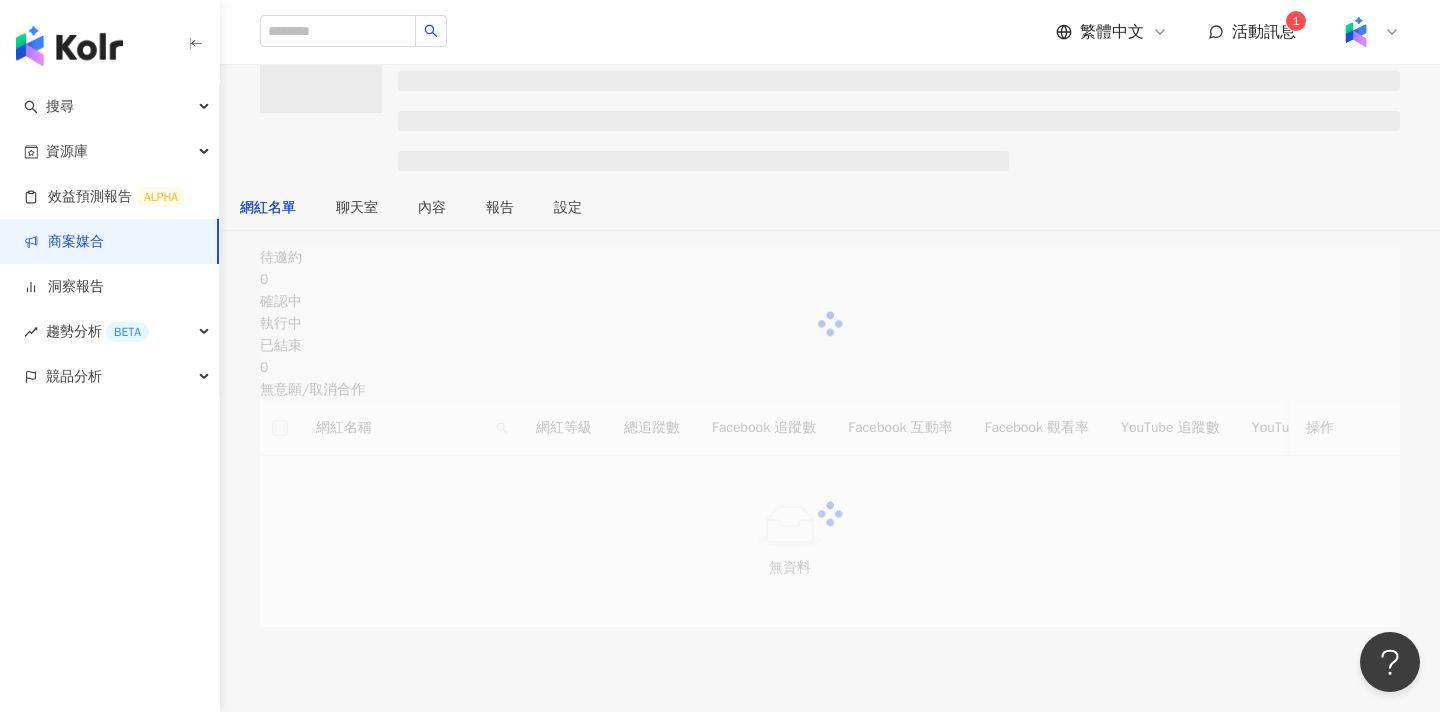 scroll, scrollTop: 0, scrollLeft: 0, axis: both 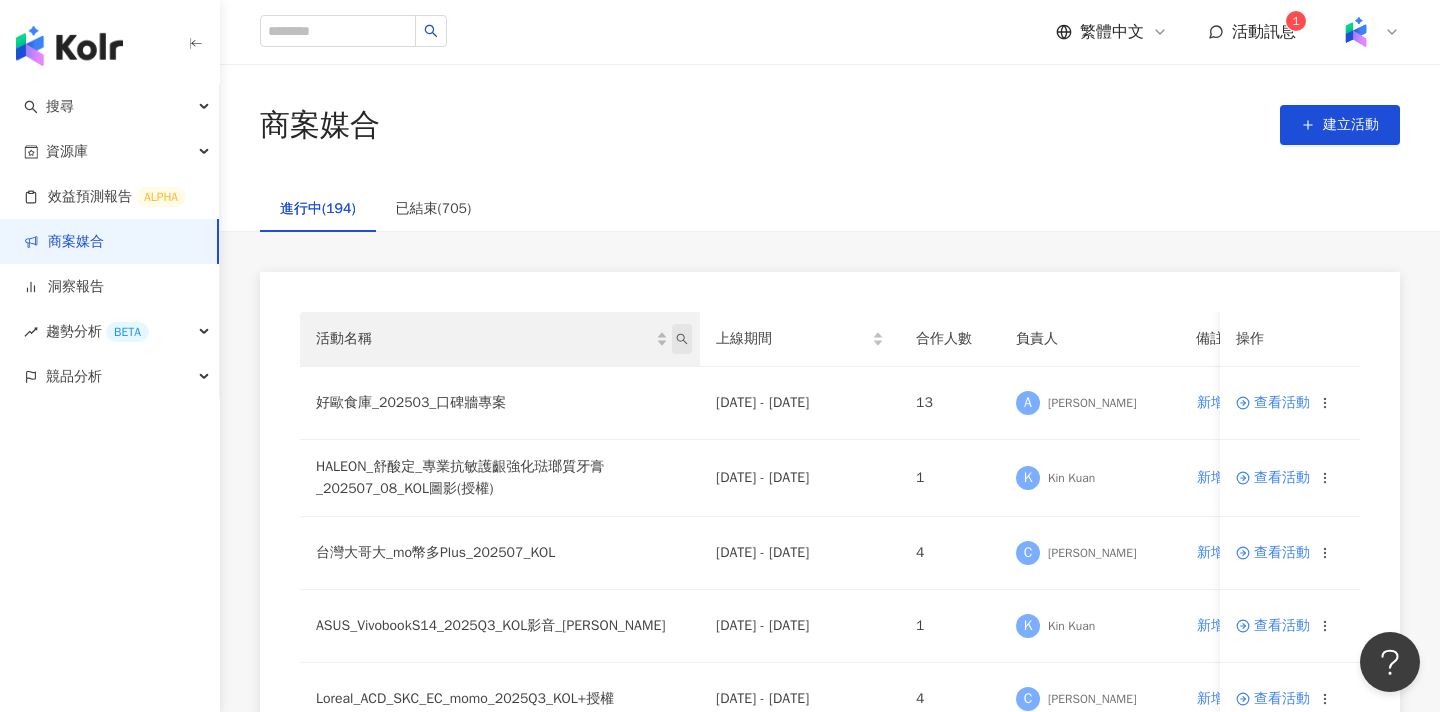 click at bounding box center [682, 339] 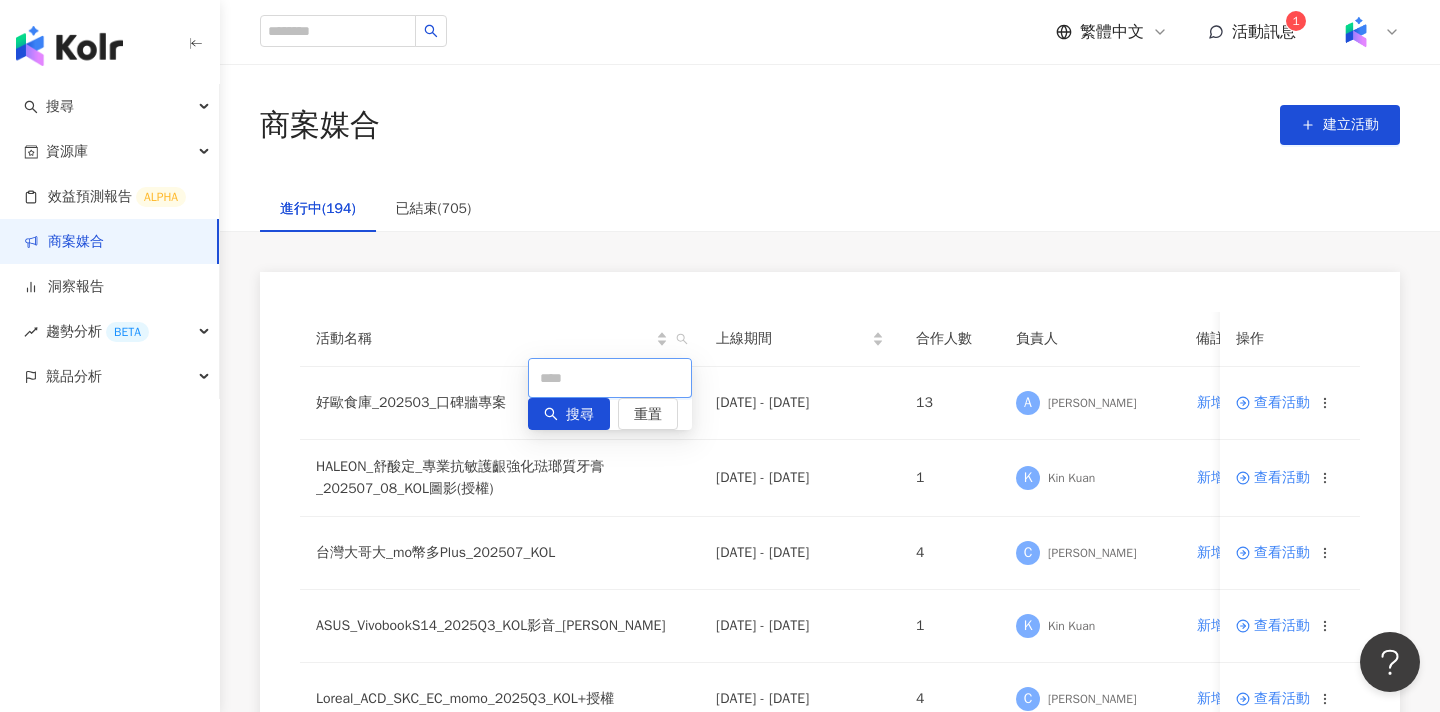 click at bounding box center [610, 378] 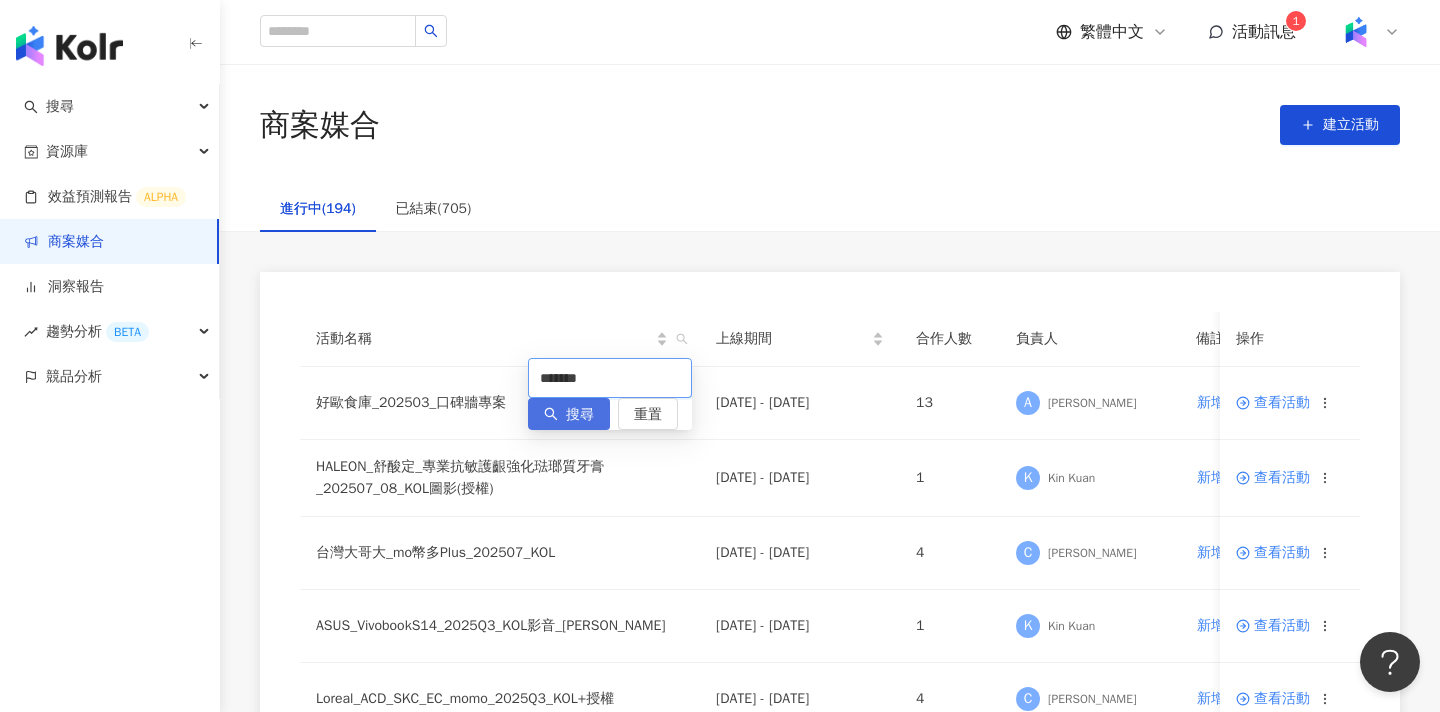 type on "*******" 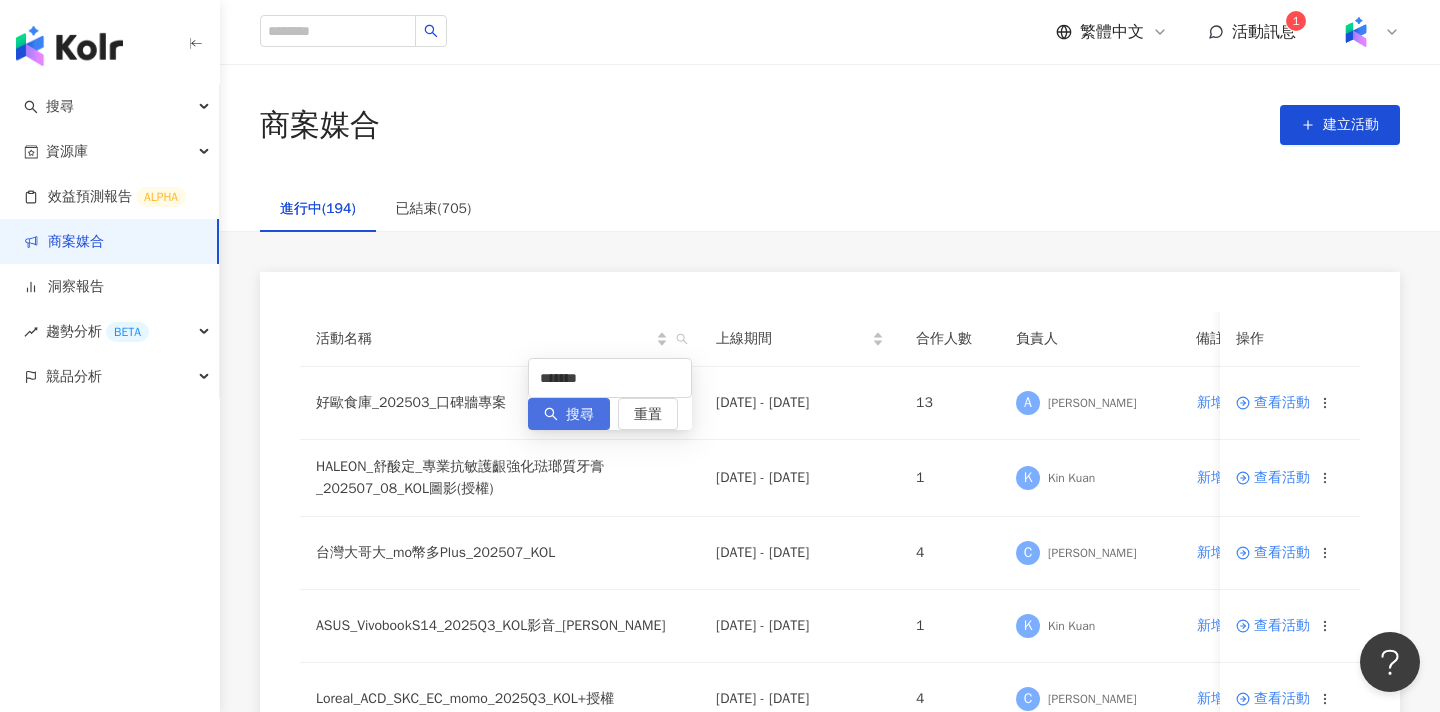 click on "搜尋" at bounding box center (580, 415) 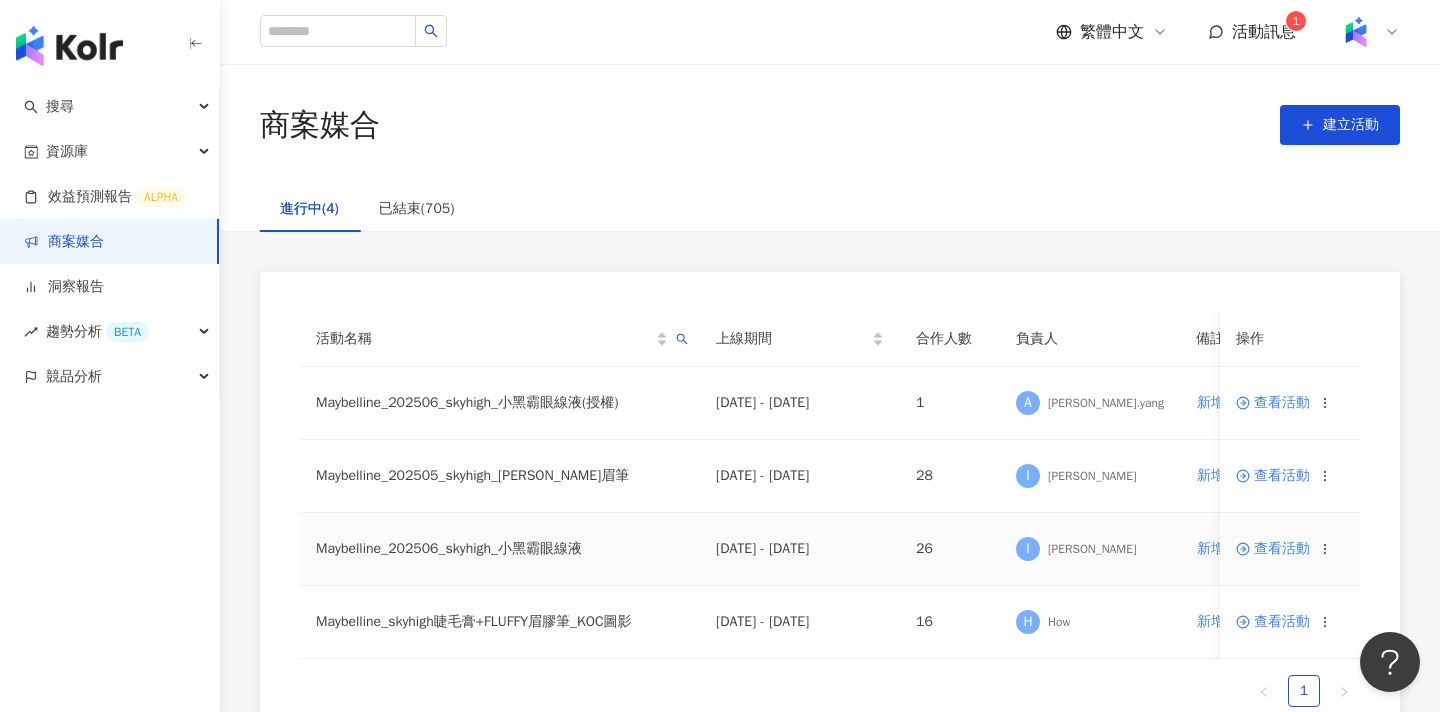 click on "查看活動" at bounding box center [1273, 549] 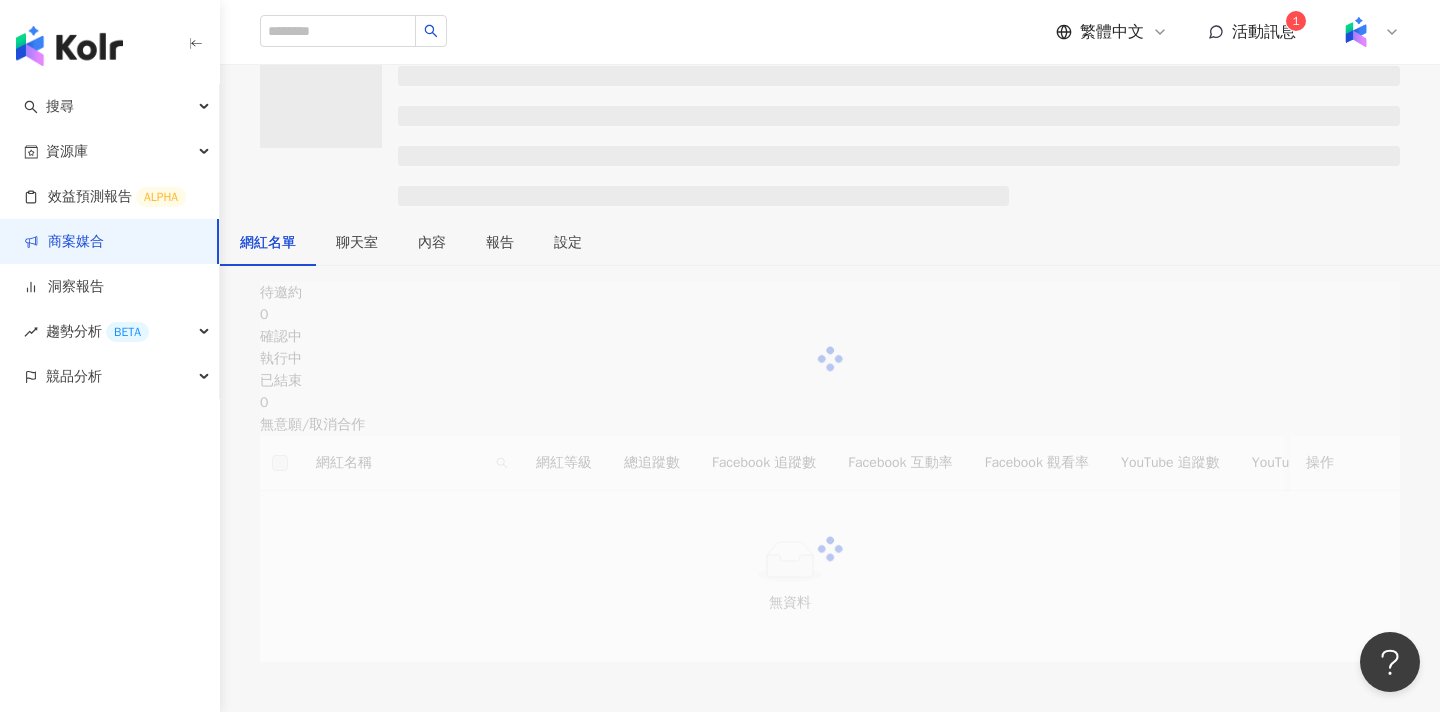 scroll, scrollTop: 102, scrollLeft: 0, axis: vertical 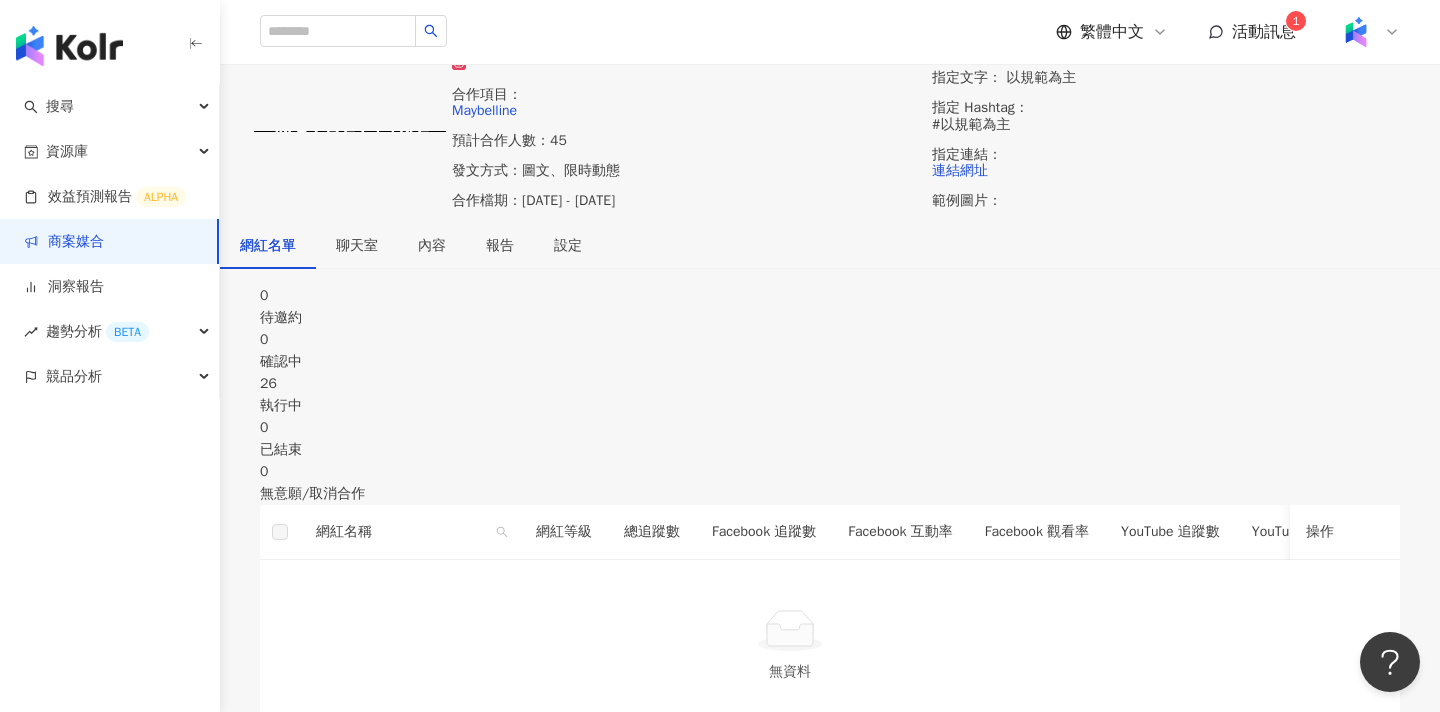 click on "26" at bounding box center (830, 384) 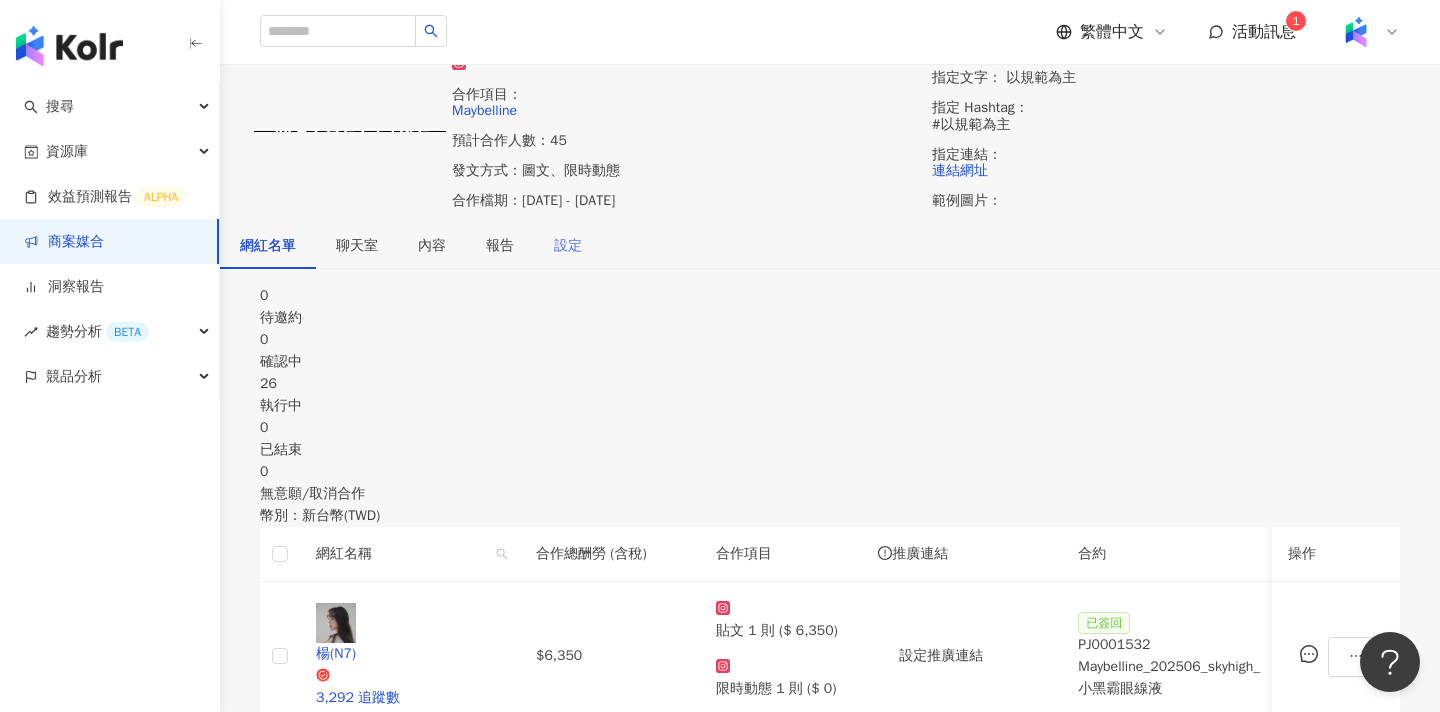scroll, scrollTop: 352, scrollLeft: 0, axis: vertical 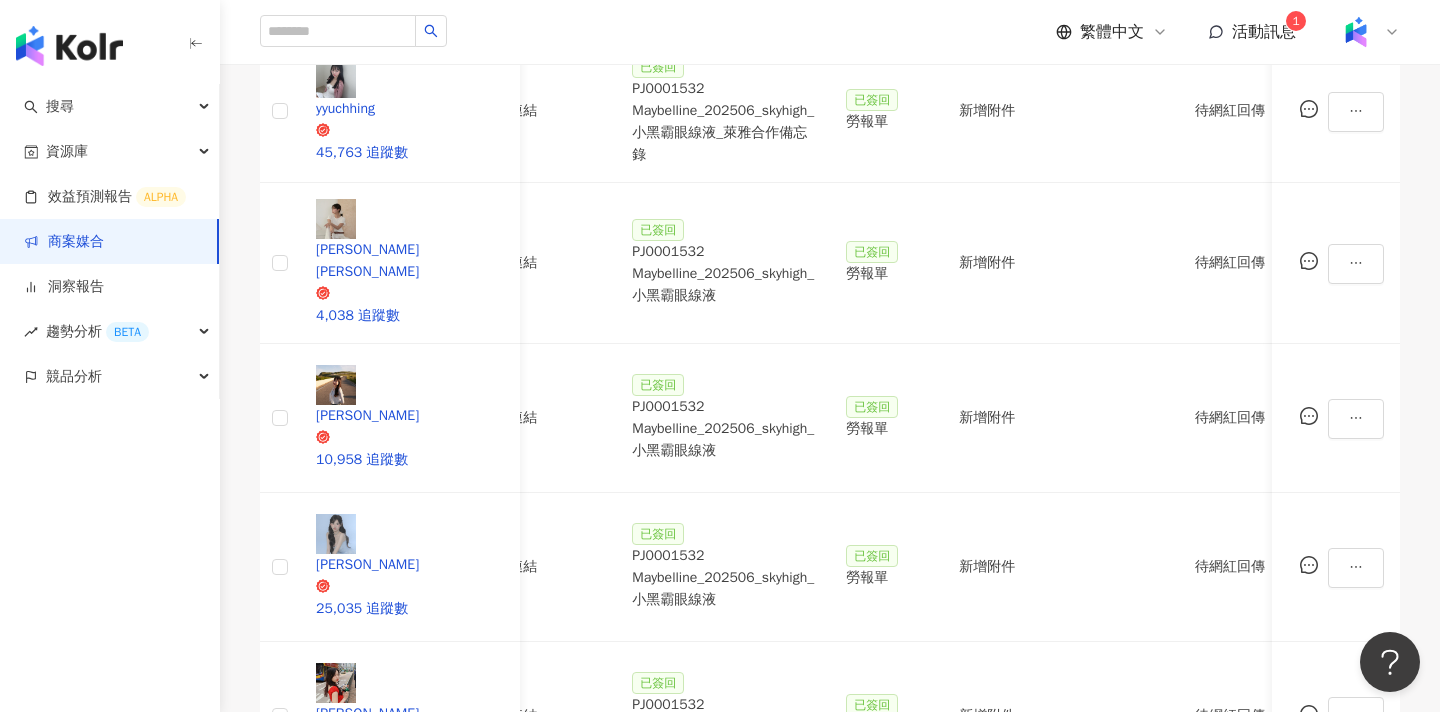 click on "2" at bounding box center [1304, 1264] 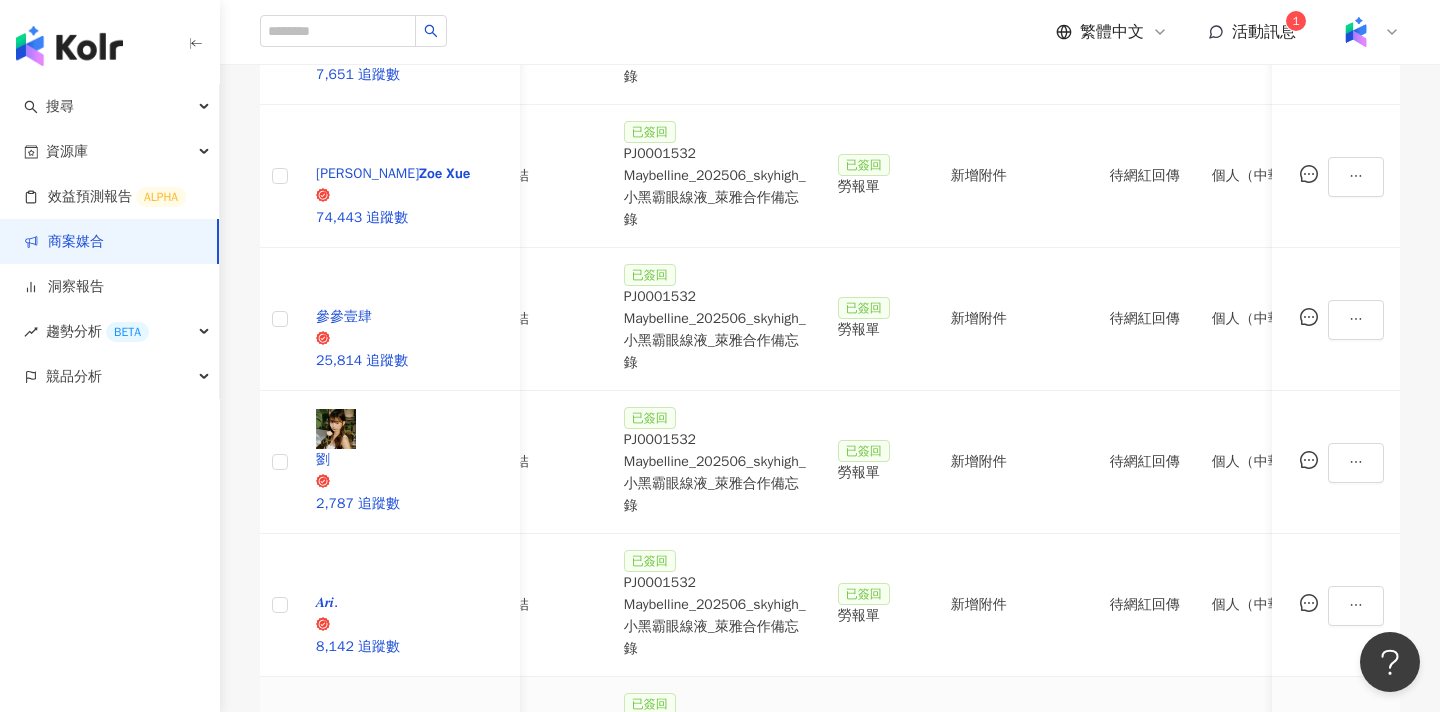 scroll, scrollTop: 1056, scrollLeft: 0, axis: vertical 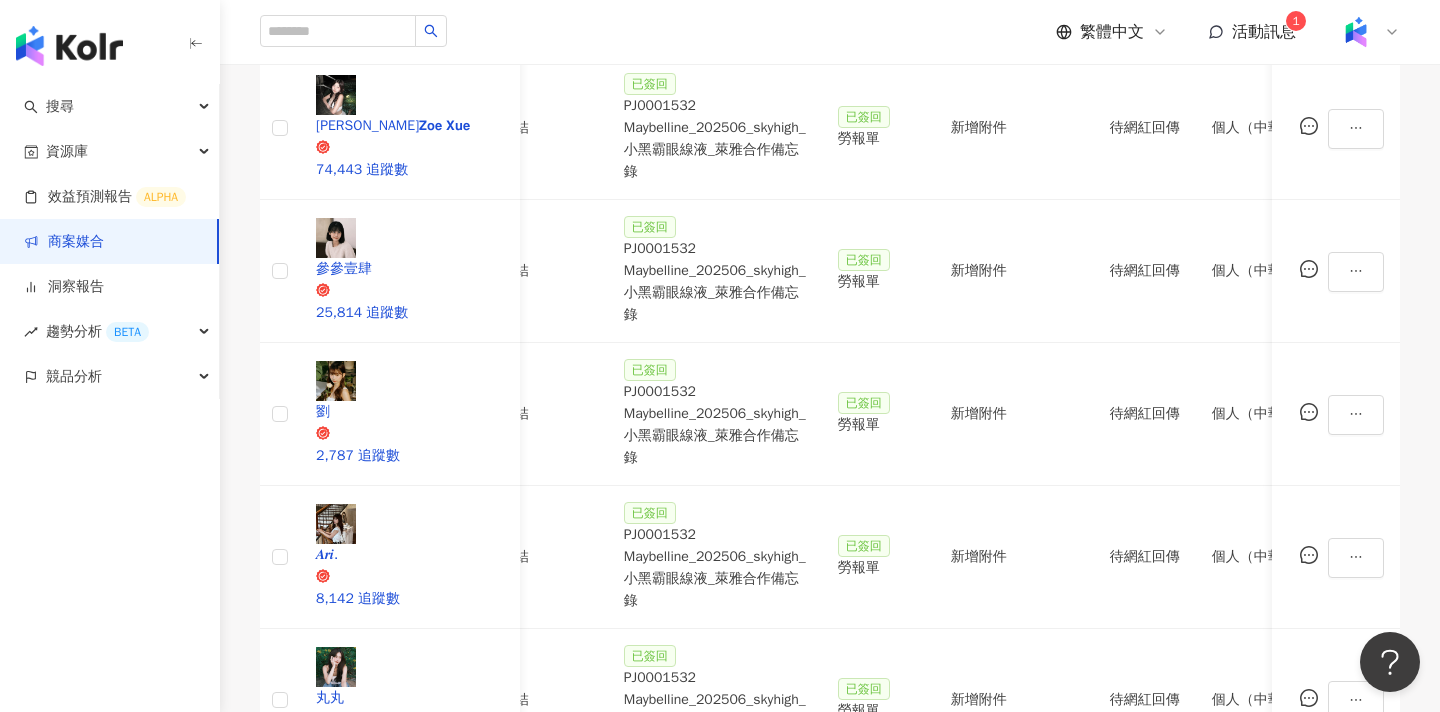 click on "3" at bounding box center (1344, 1090) 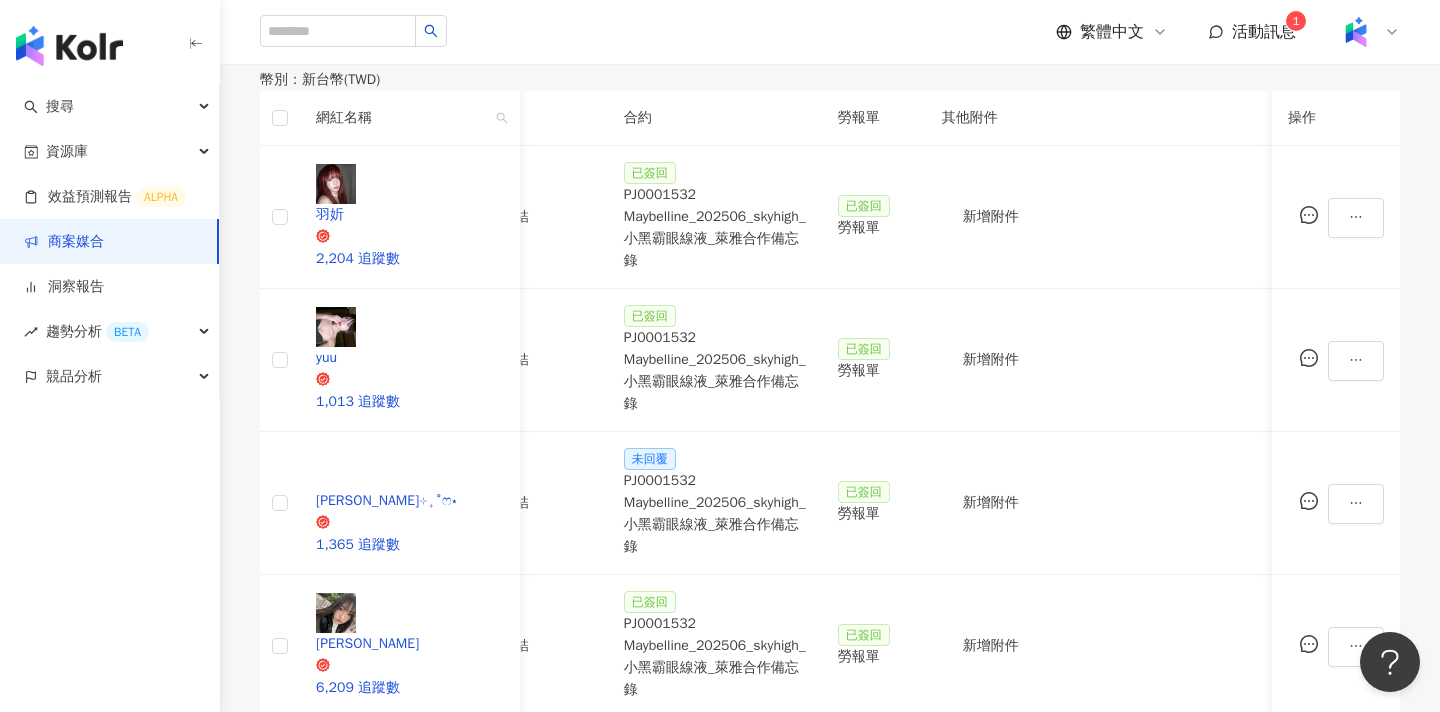 scroll, scrollTop: 411, scrollLeft: 0, axis: vertical 